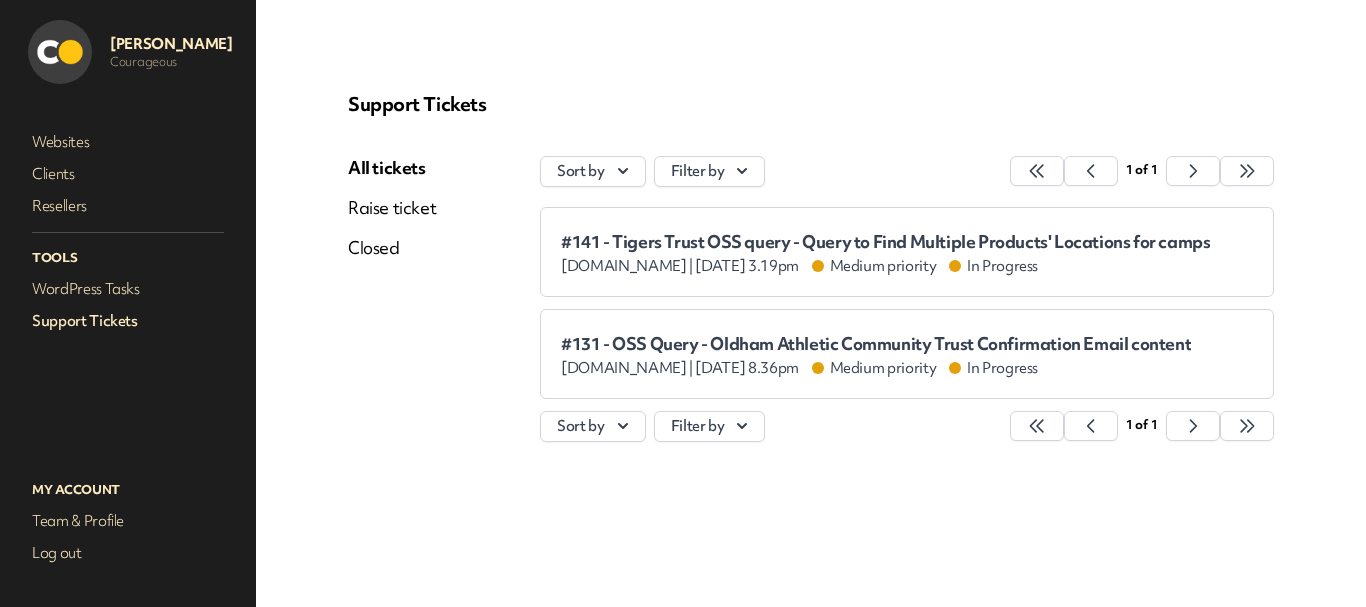 scroll, scrollTop: 0, scrollLeft: 0, axis: both 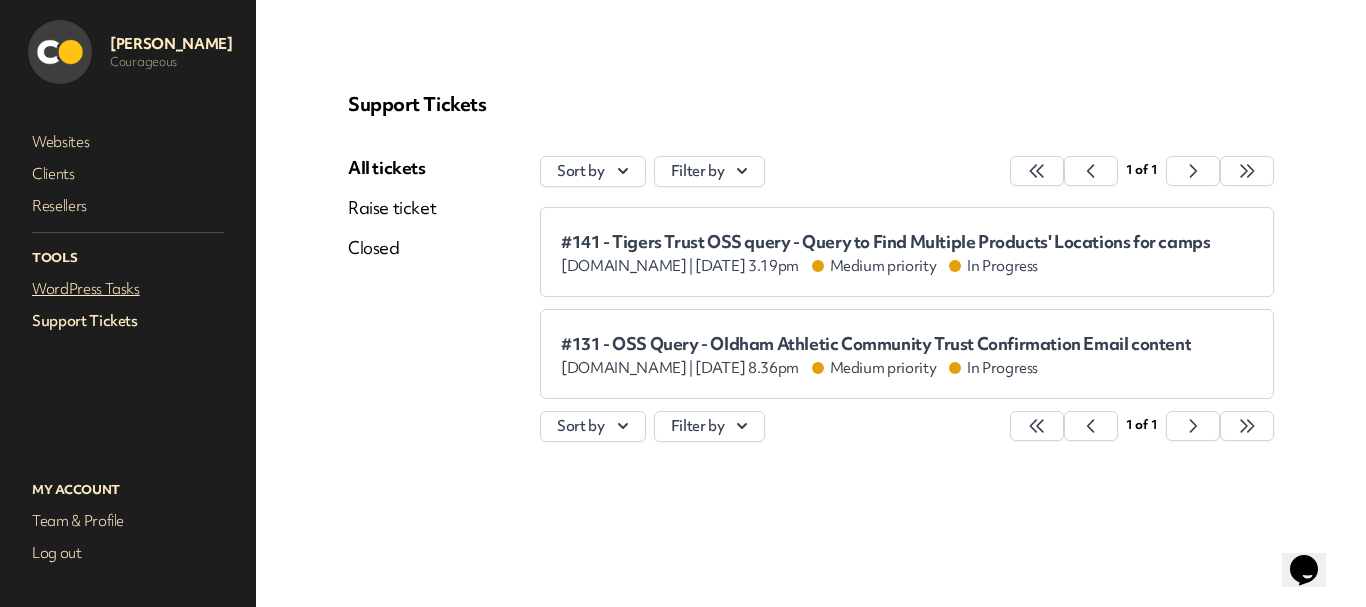 click on "WordPress Tasks" at bounding box center (128, 289) 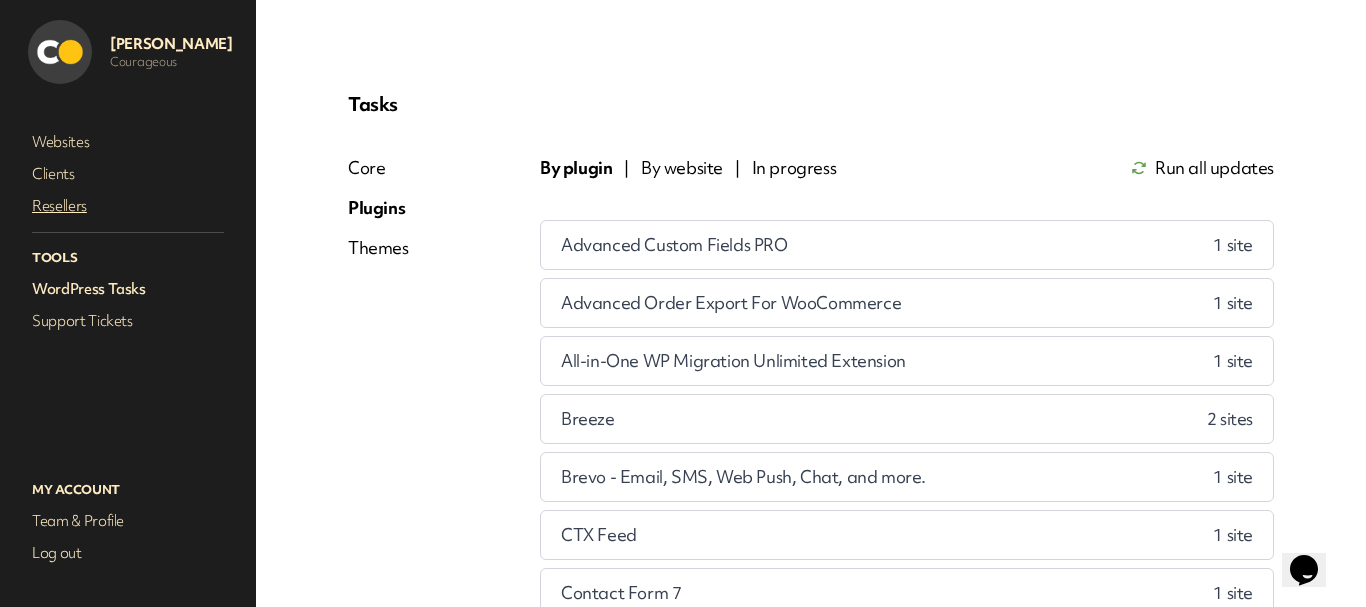 click on "Resellers" at bounding box center (128, 206) 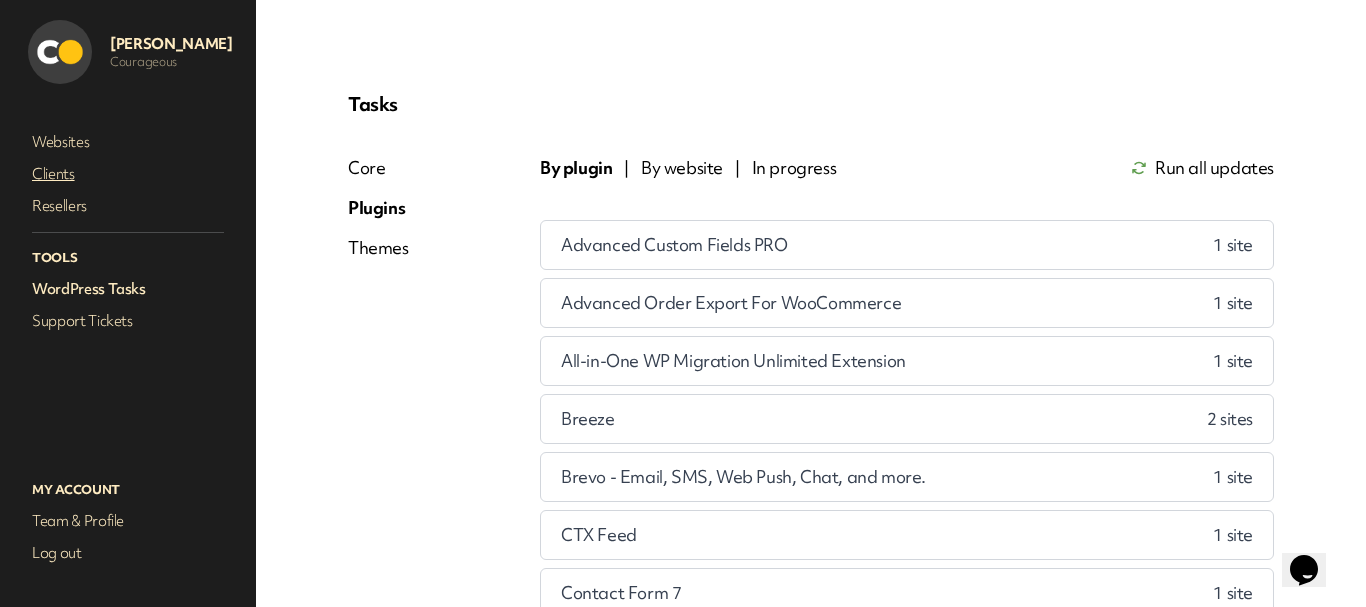 click on "Clients" at bounding box center [128, 174] 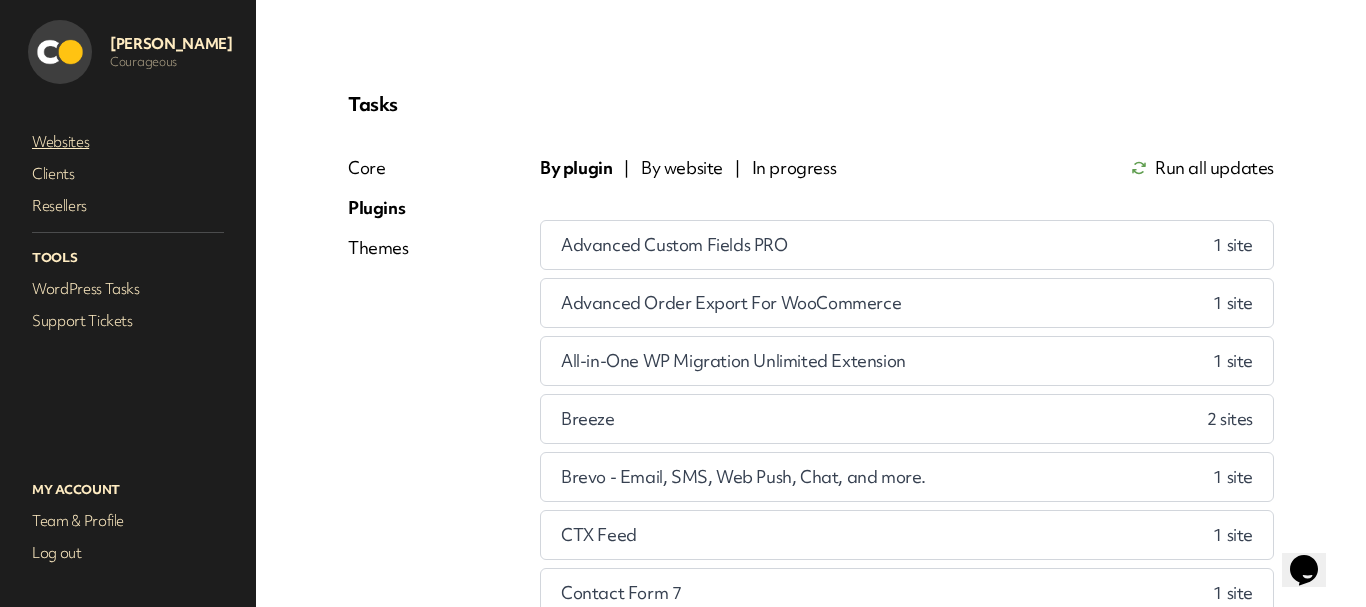 click on "Websites" at bounding box center (128, 142) 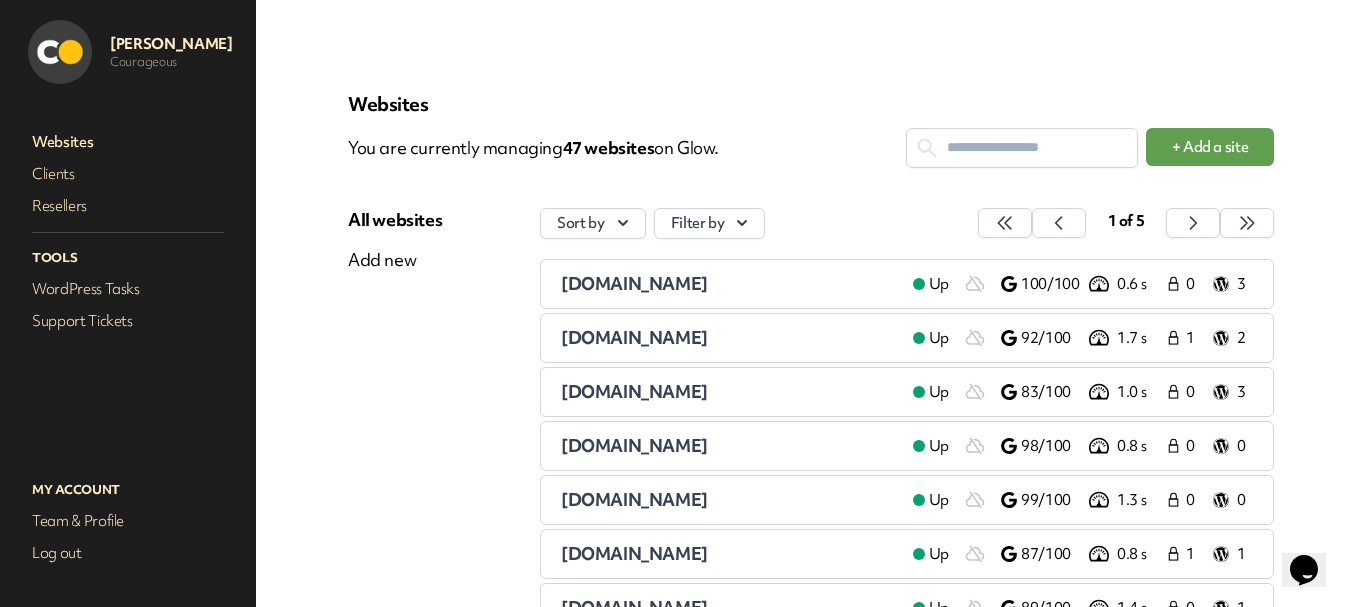 click at bounding box center (1022, 147) 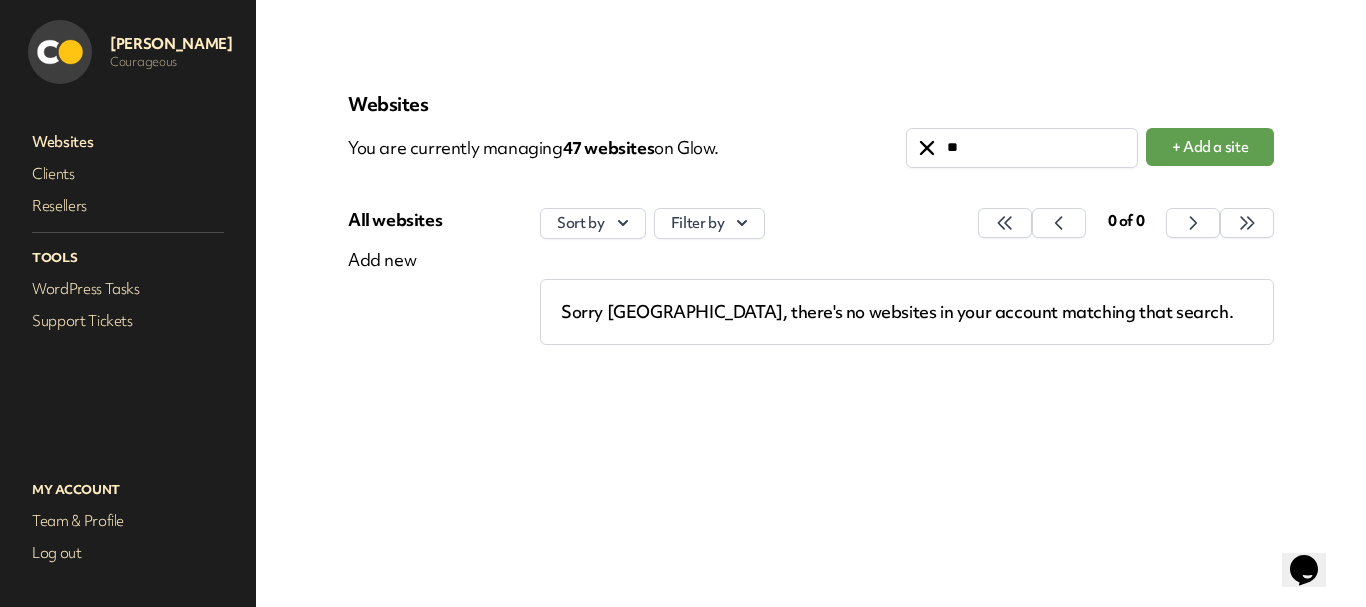 type on "*" 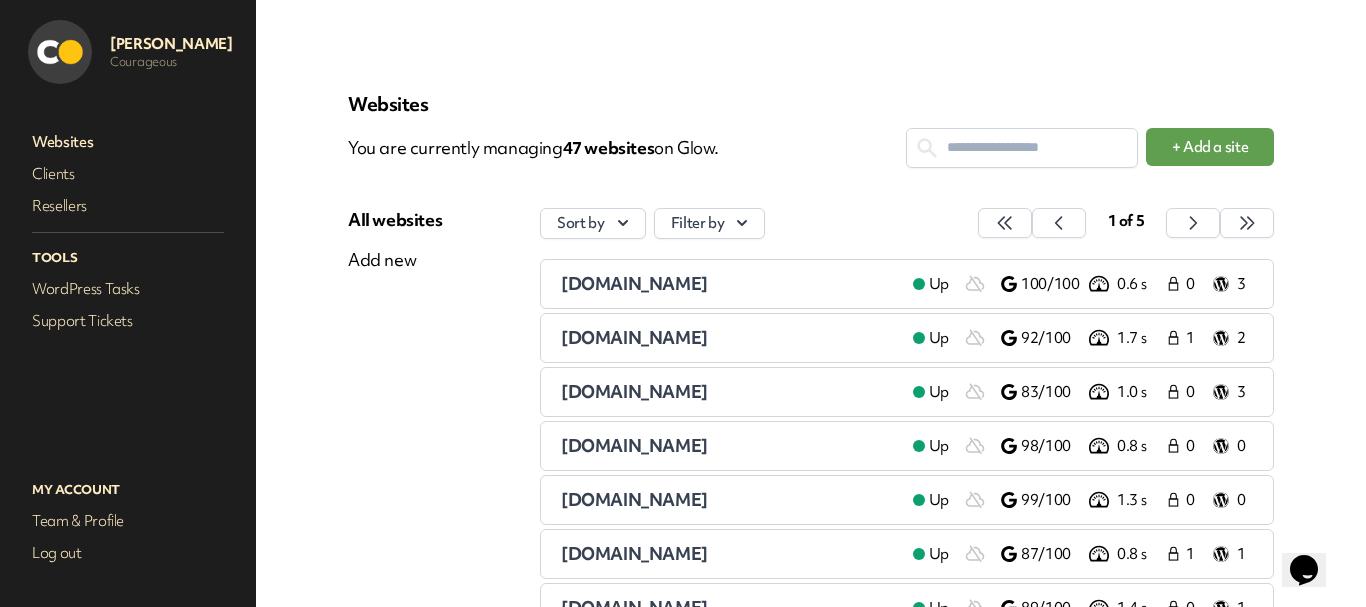 paste on "**********" 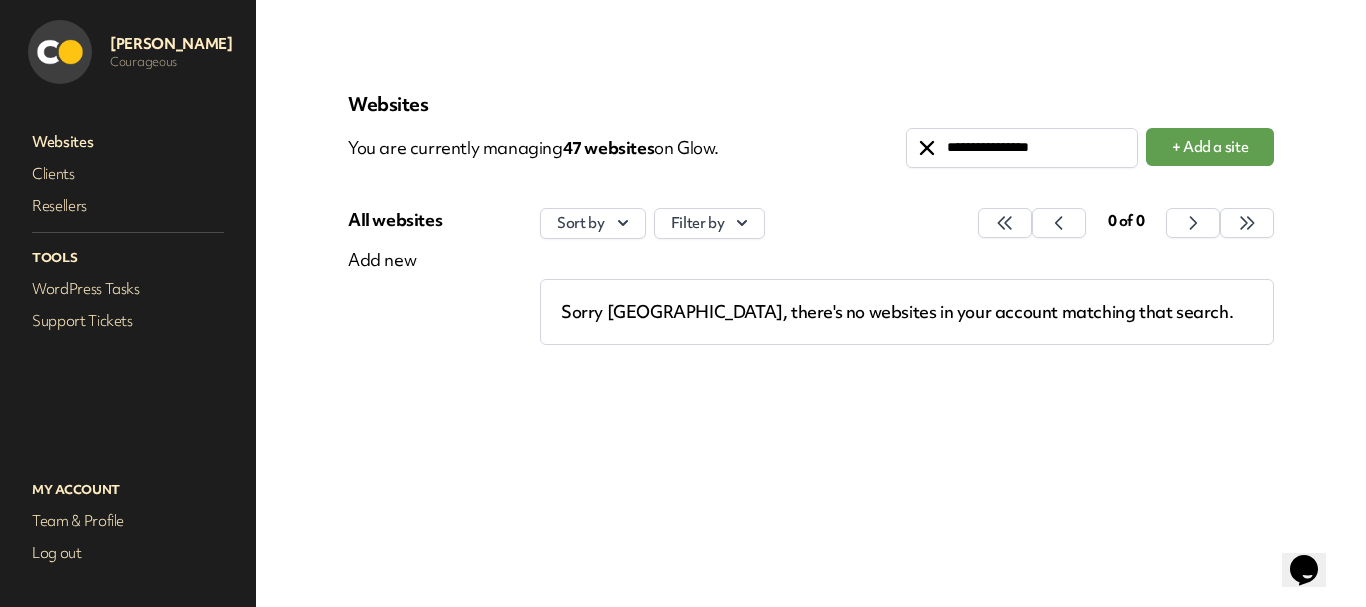 type on "**********" 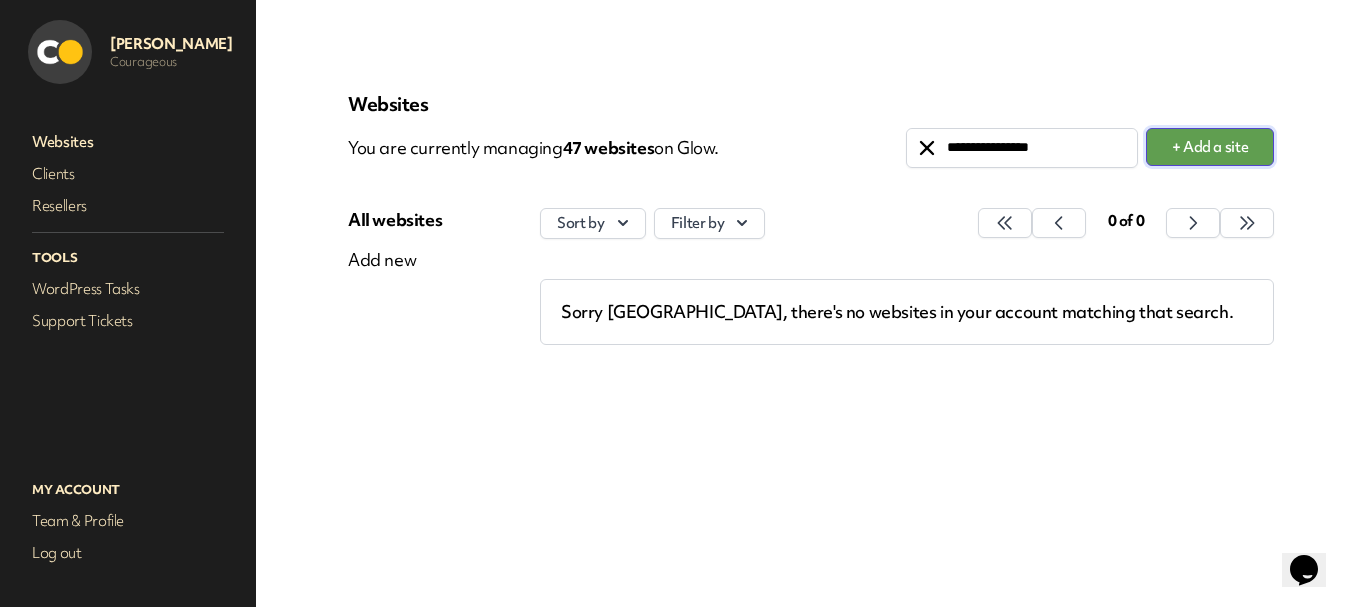 click on "+ Add a site" at bounding box center [1210, 147] 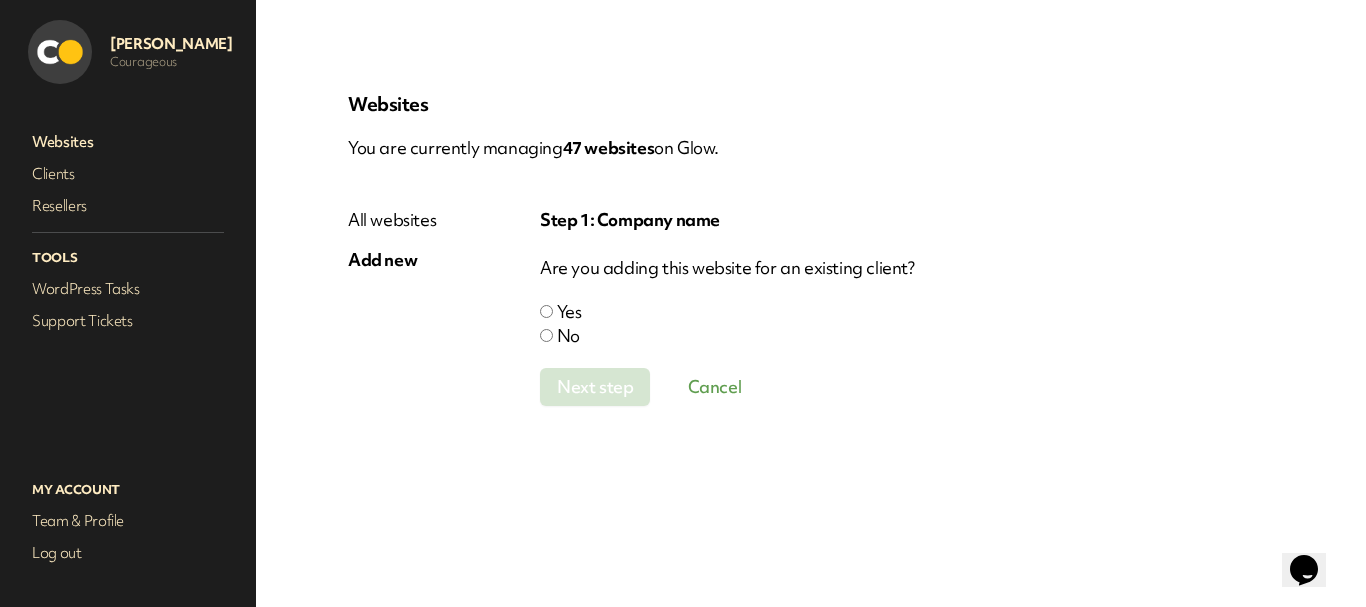 click on "Yes     No" at bounding box center [907, 324] 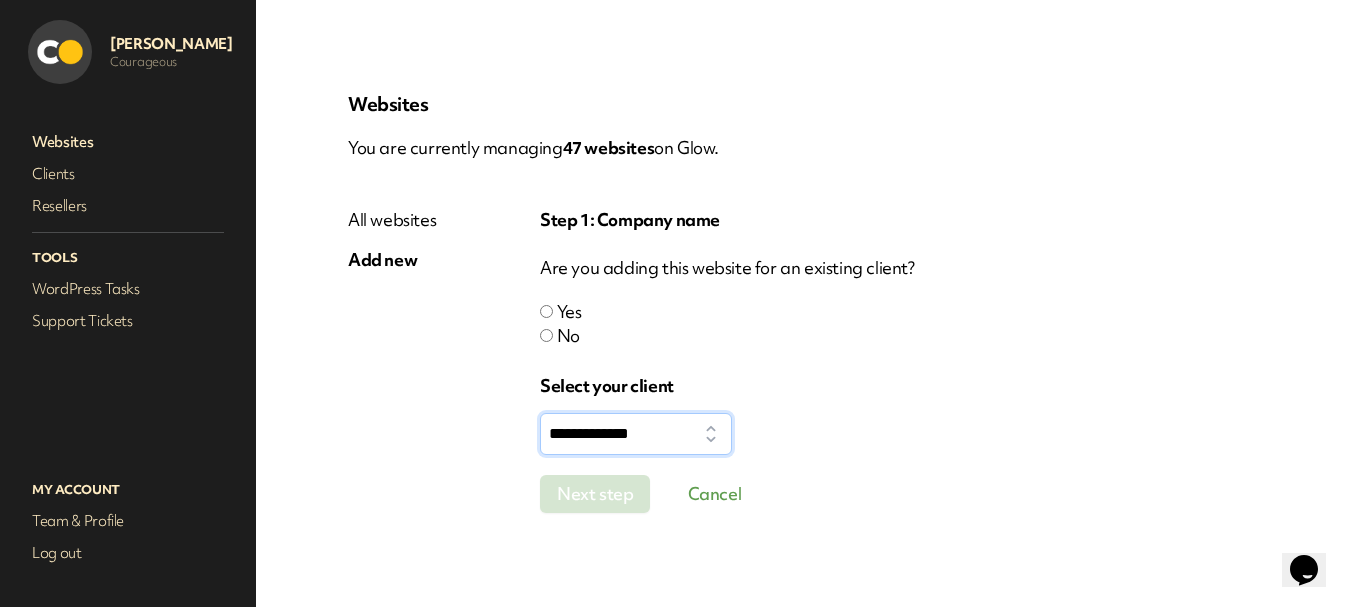 click on "**********" at bounding box center (636, 434) 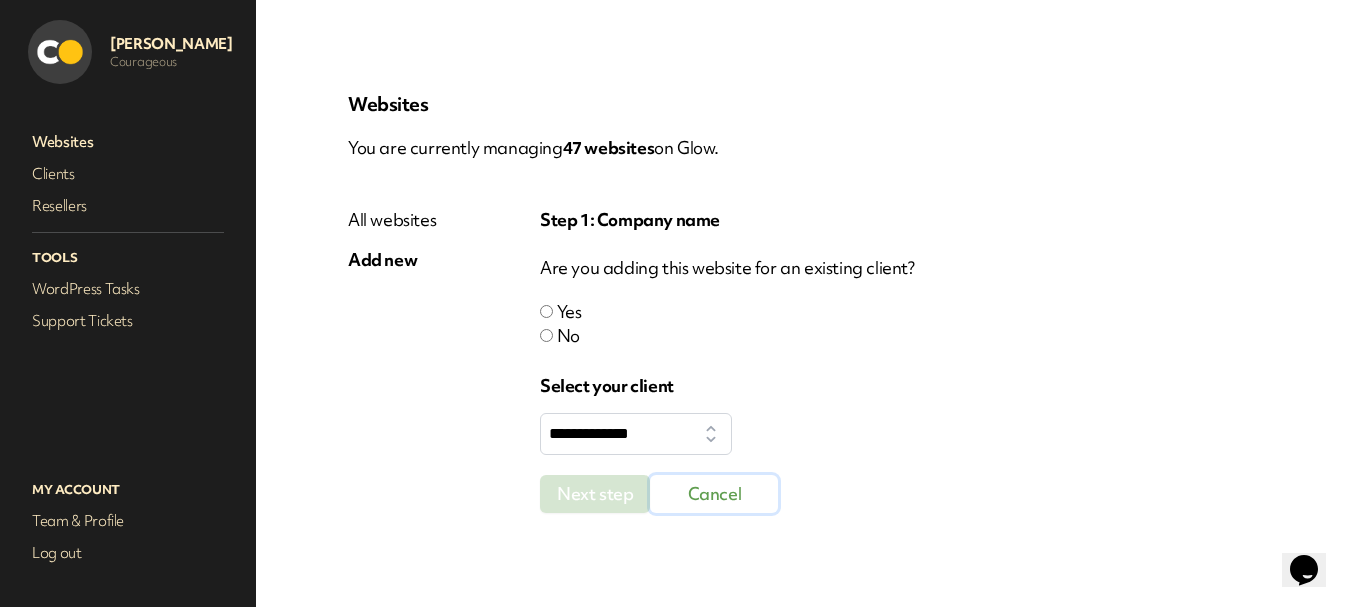 click on "Cancel" at bounding box center [714, 494] 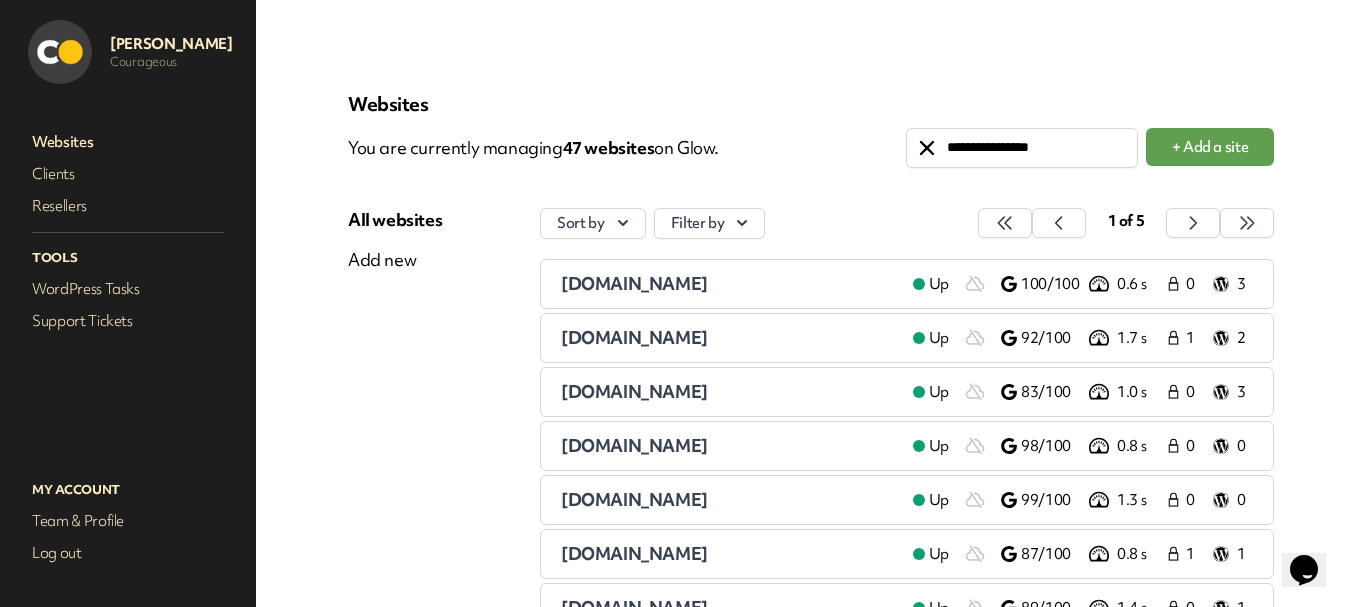 click on "All websites" at bounding box center (395, 220) 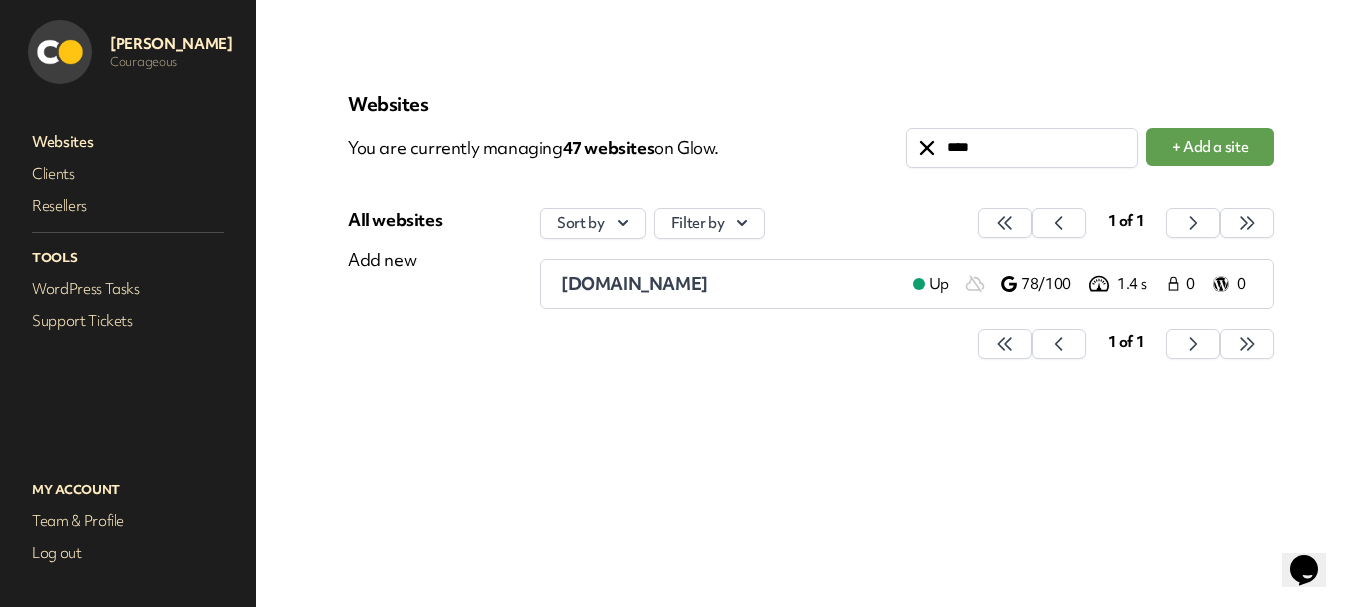 type on "****" 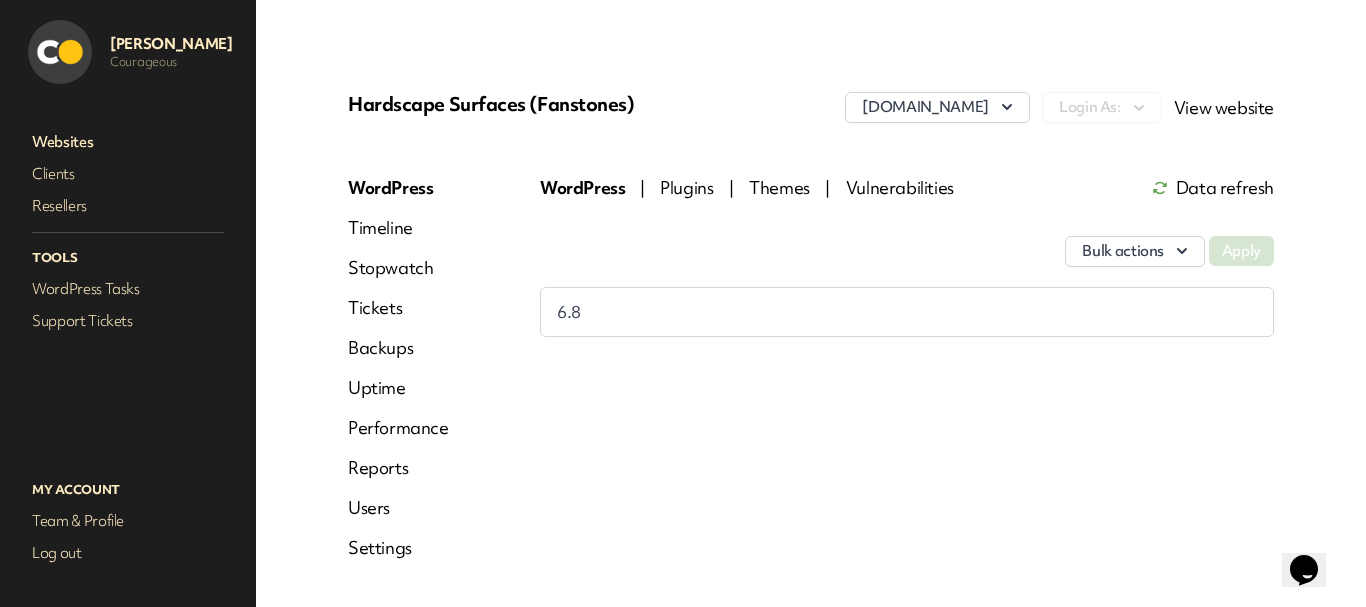 scroll, scrollTop: 61, scrollLeft: 0, axis: vertical 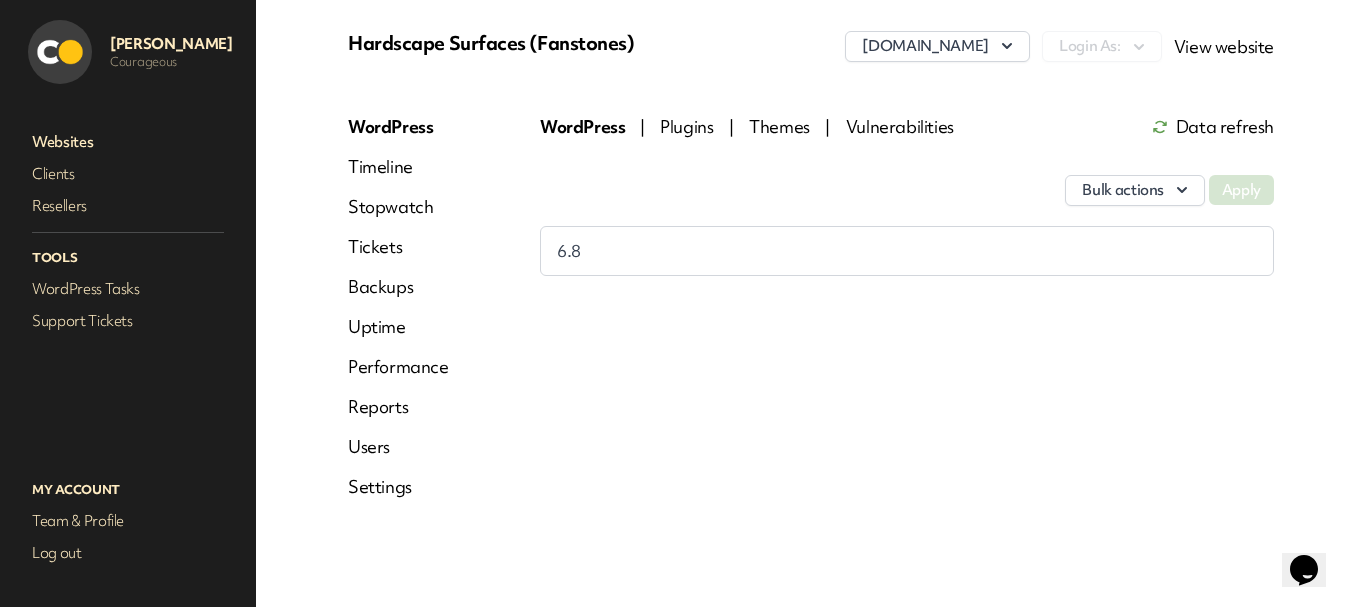 click on "Settings" at bounding box center (398, 487) 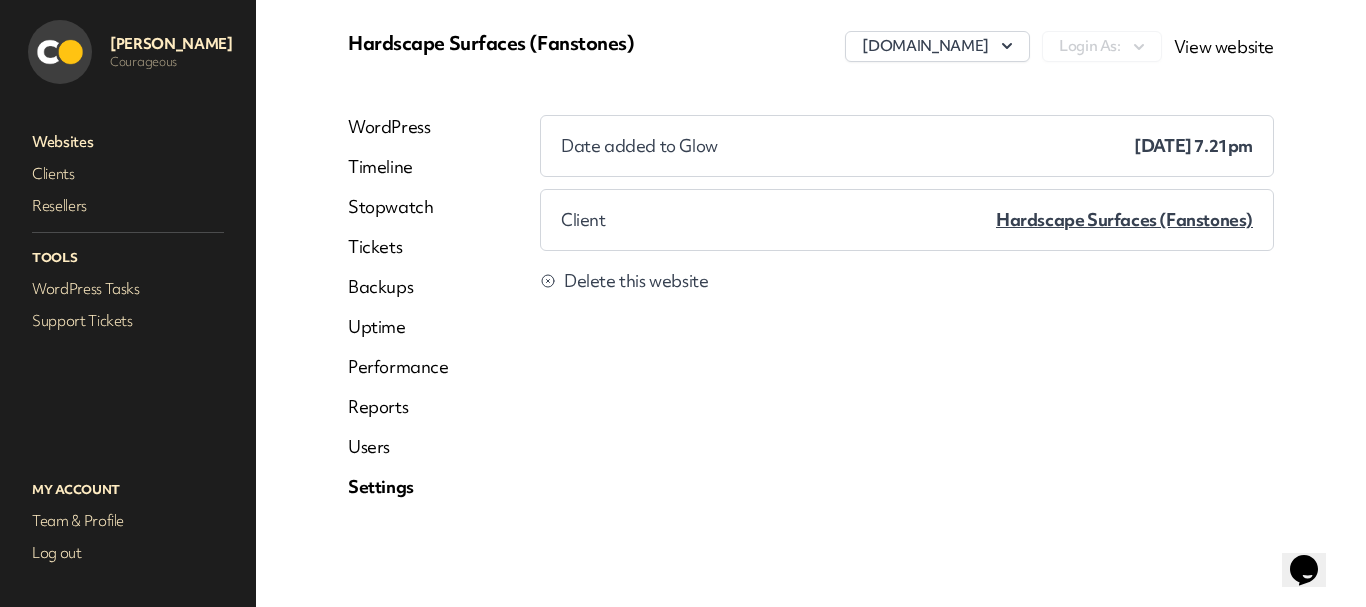 click on "Users" at bounding box center (398, 447) 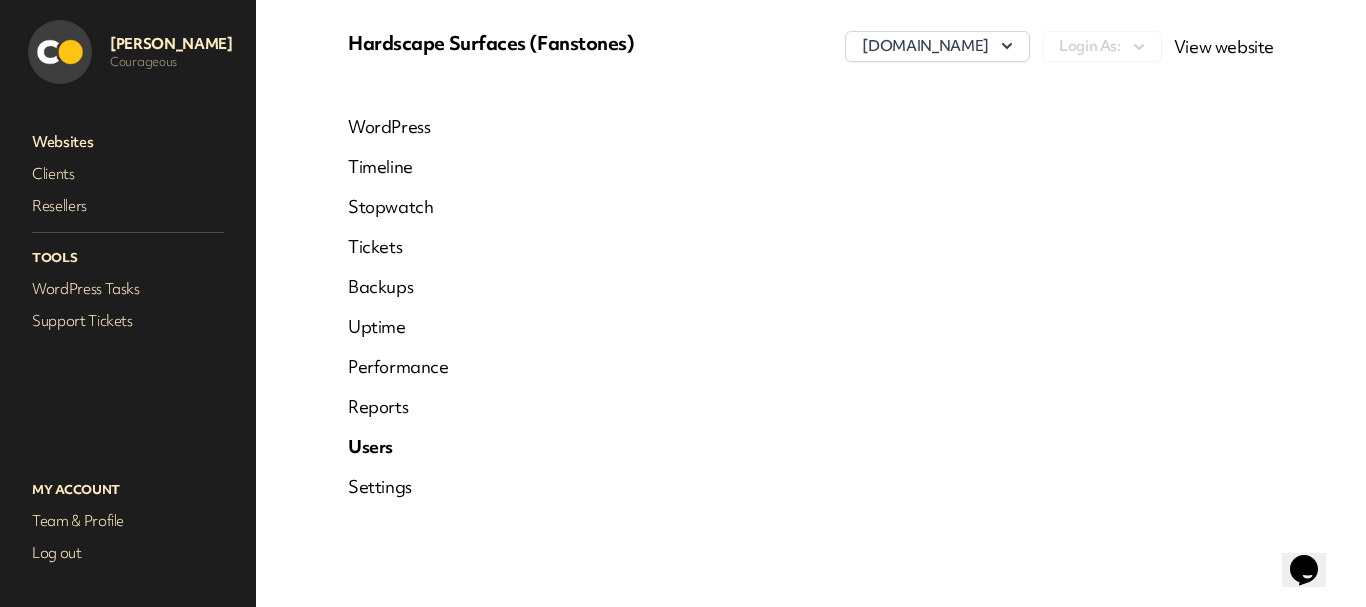 click on "Settings" at bounding box center [398, 487] 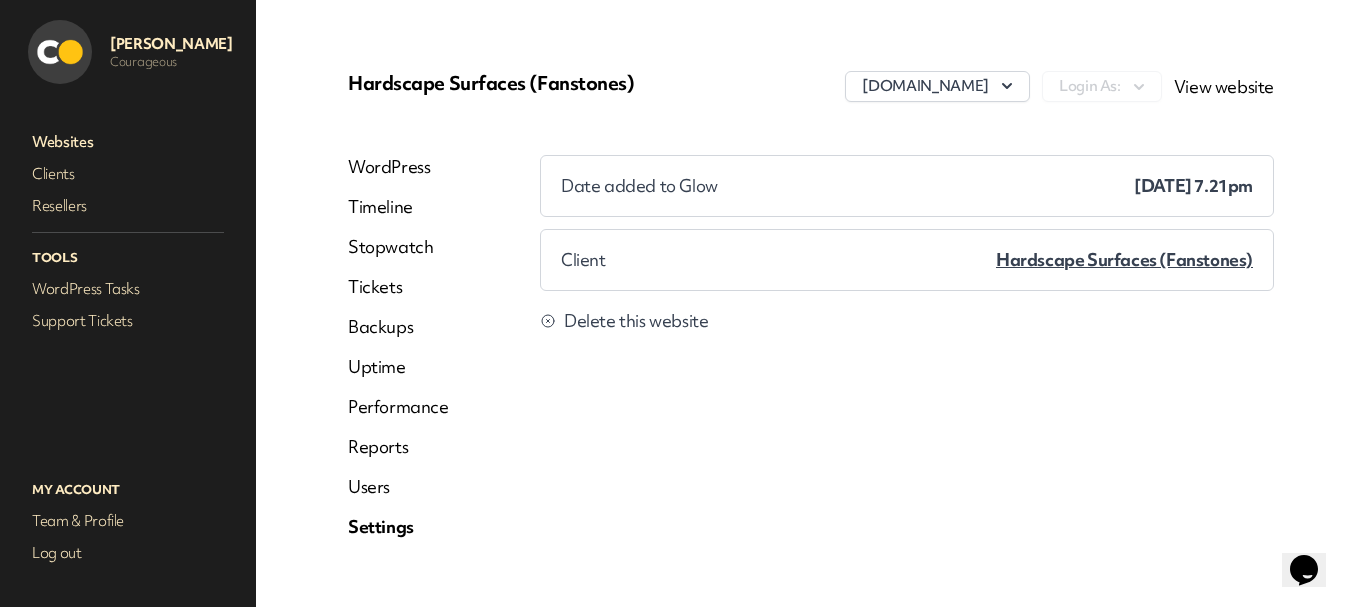 scroll, scrollTop: 0, scrollLeft: 0, axis: both 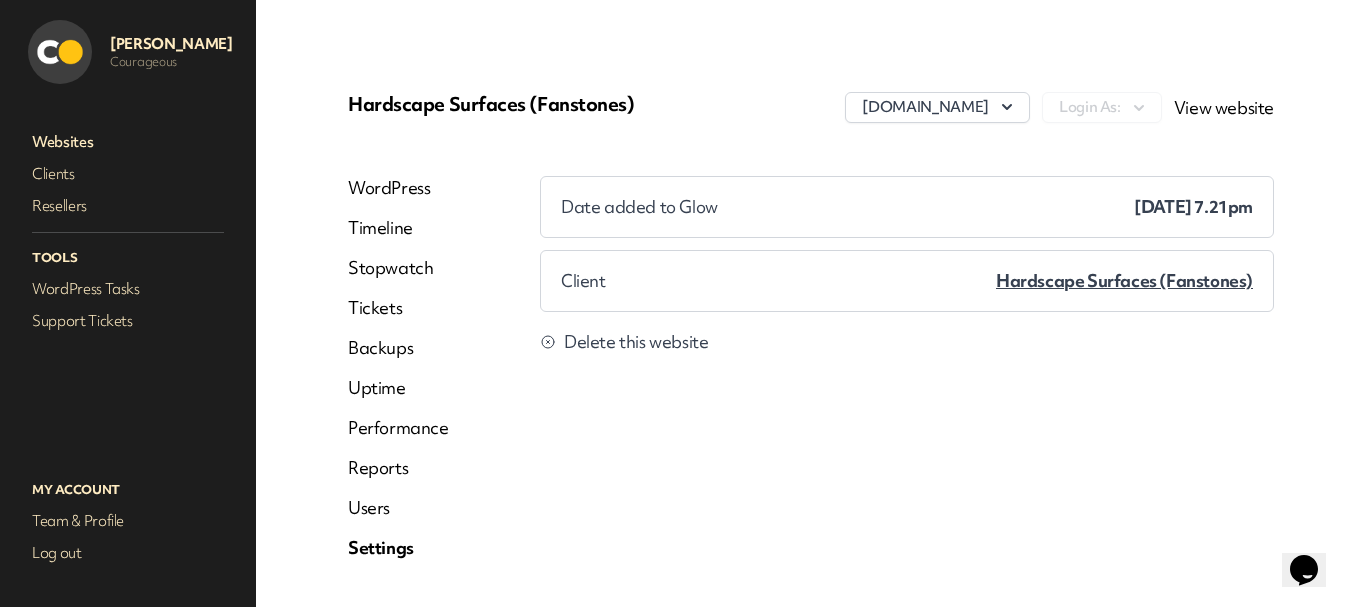 click on "Websites" at bounding box center [128, 142] 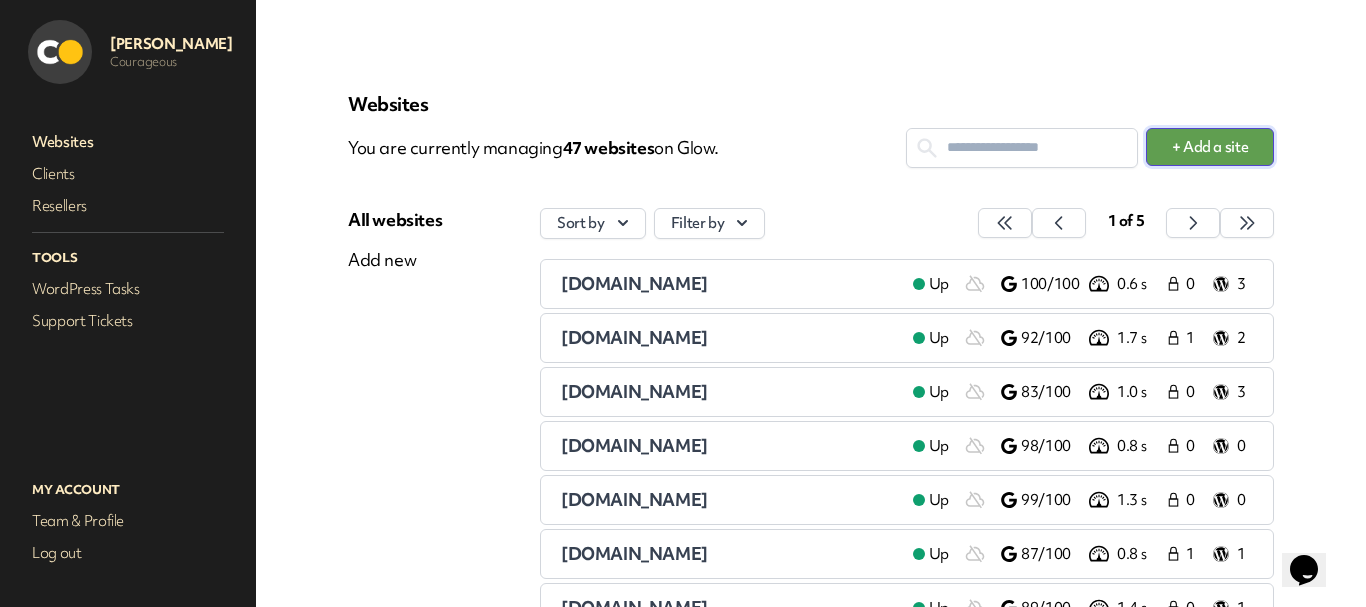 click on "+ Add a site" at bounding box center [1210, 147] 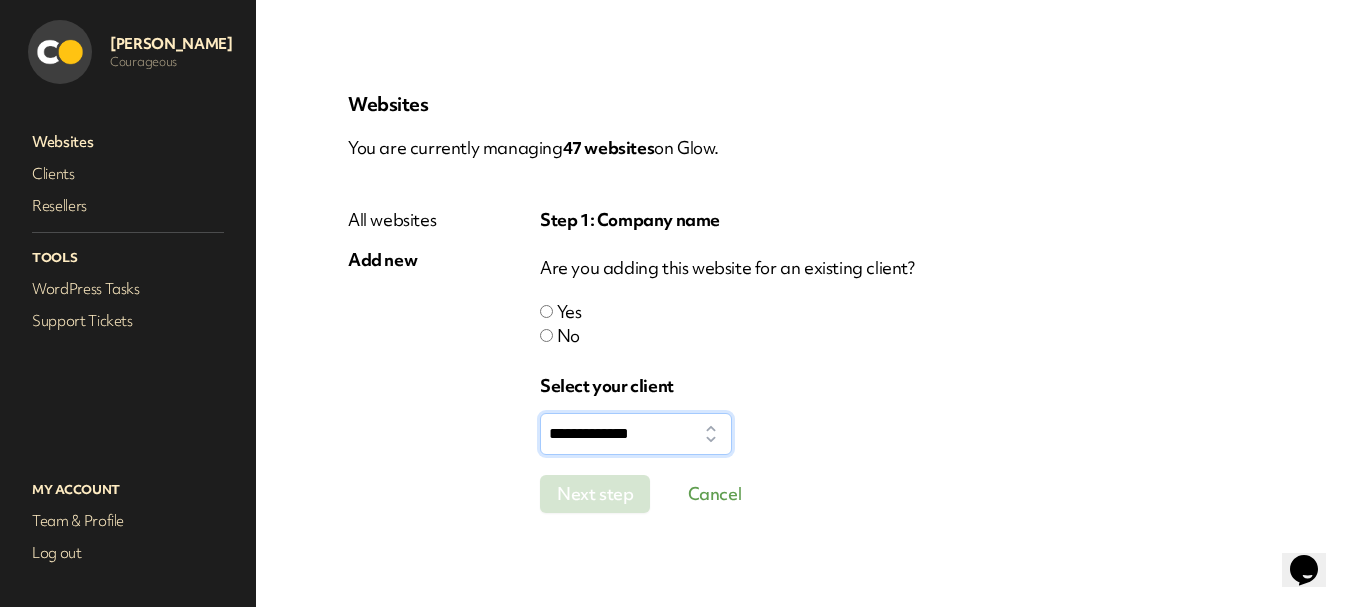 click on "**********" at bounding box center (636, 434) 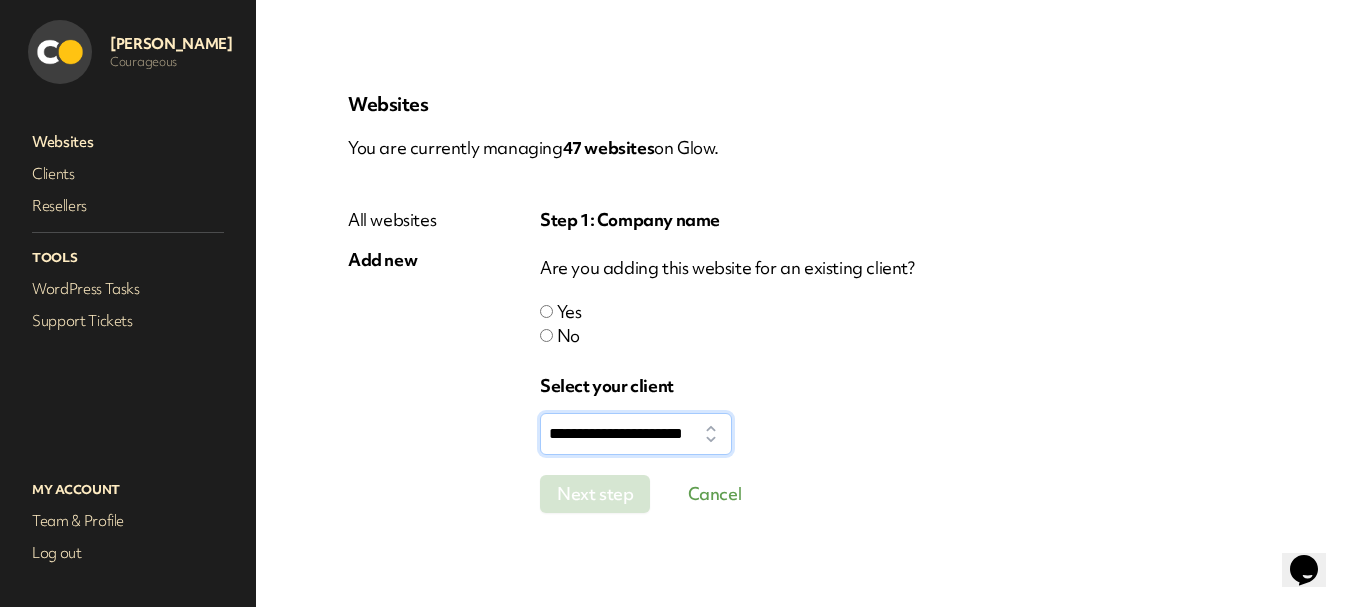 click on "**********" at bounding box center (636, 434) 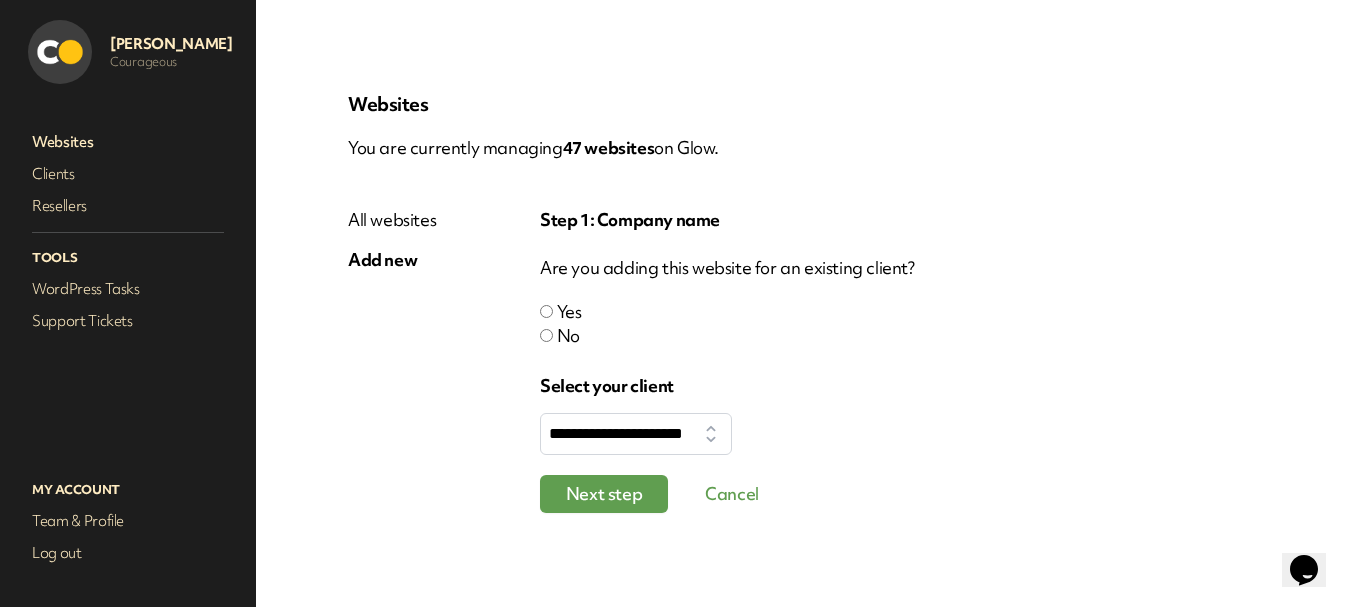 click on "Next step" at bounding box center (604, 494) 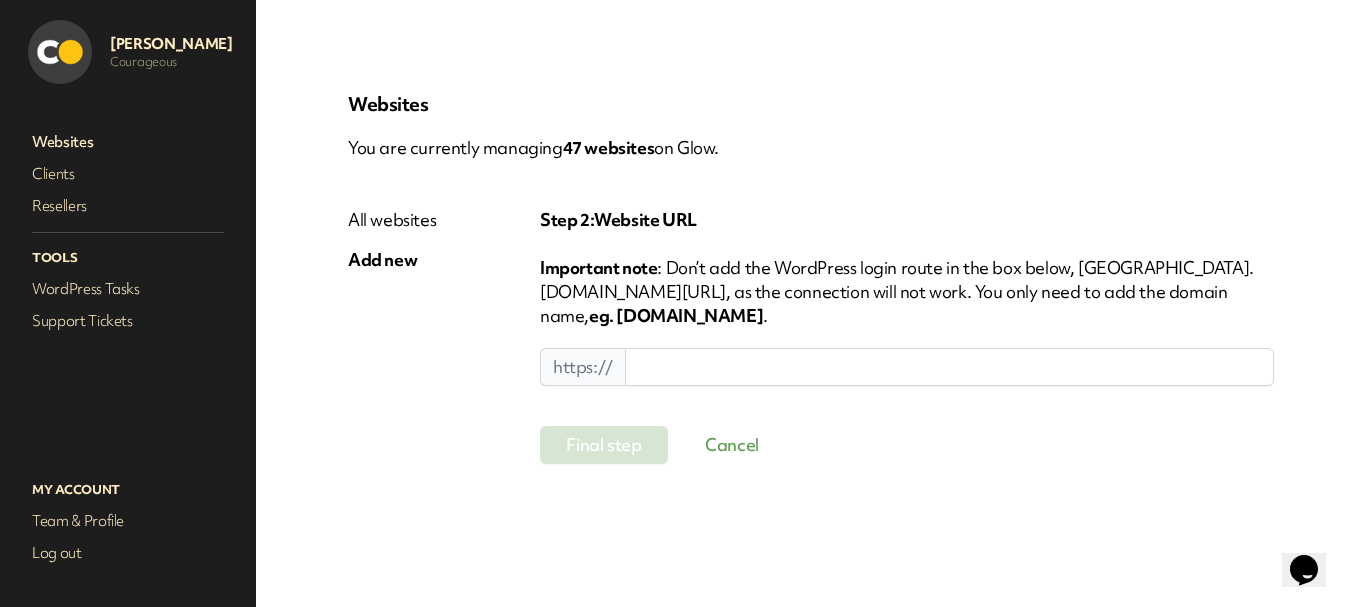 click at bounding box center (949, 367) 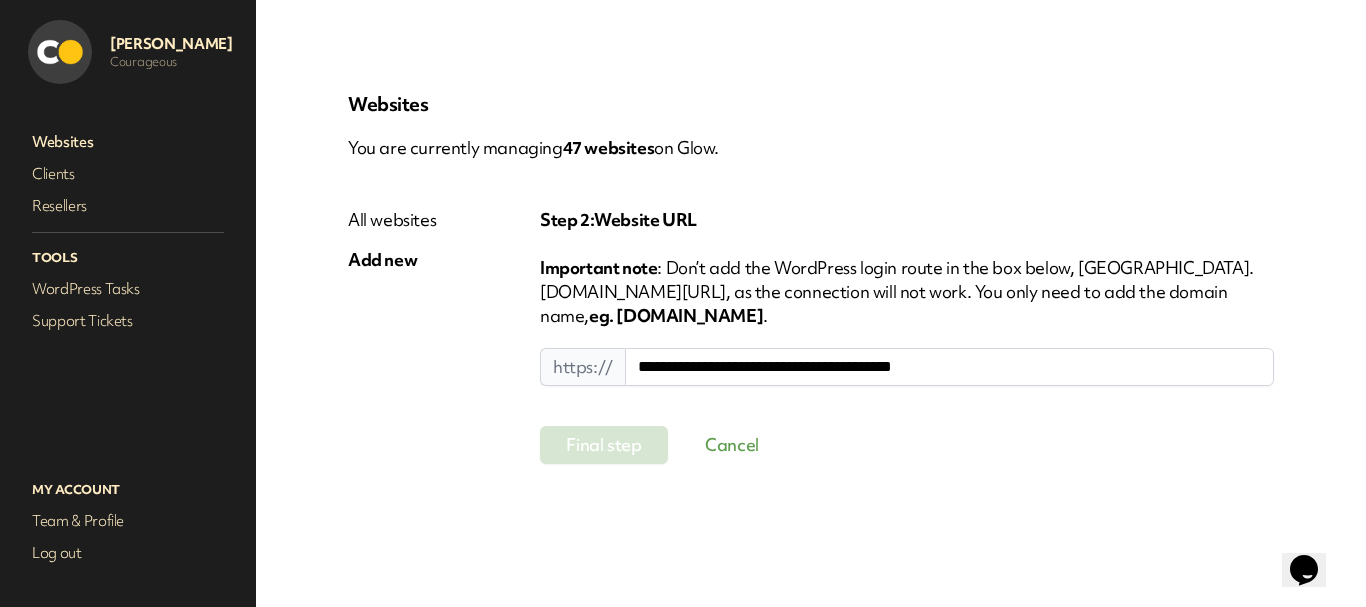 drag, startPoint x: 704, startPoint y: 340, endPoint x: 607, endPoint y: 329, distance: 97.62172 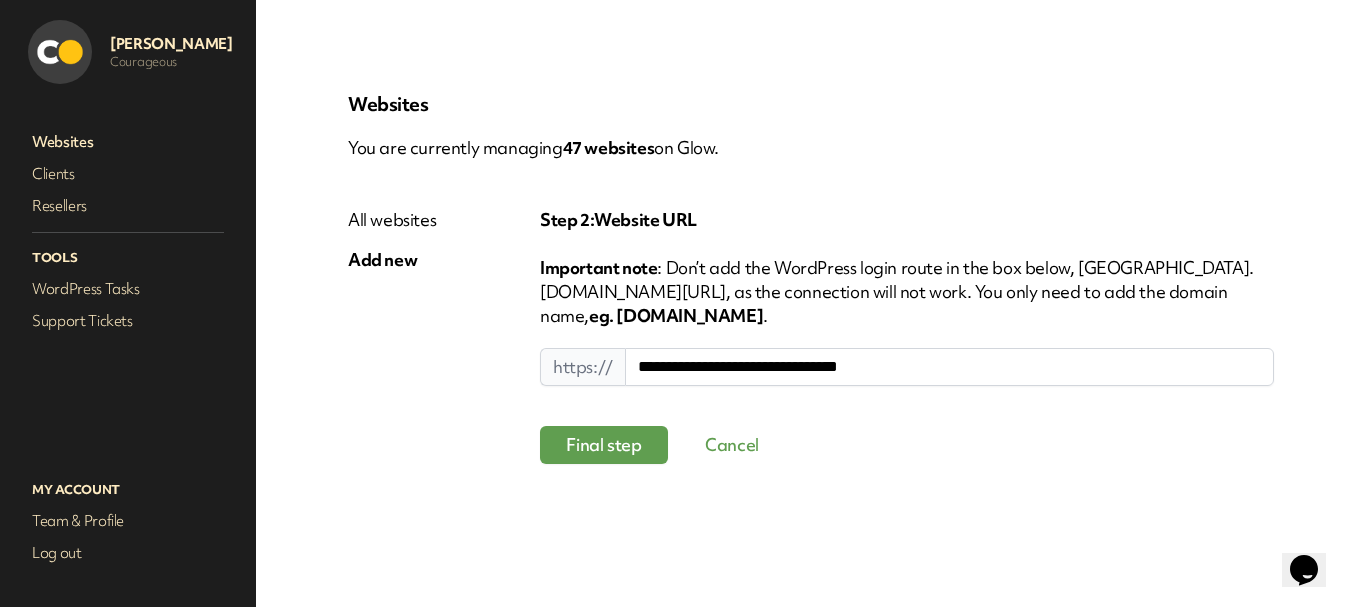type on "**********" 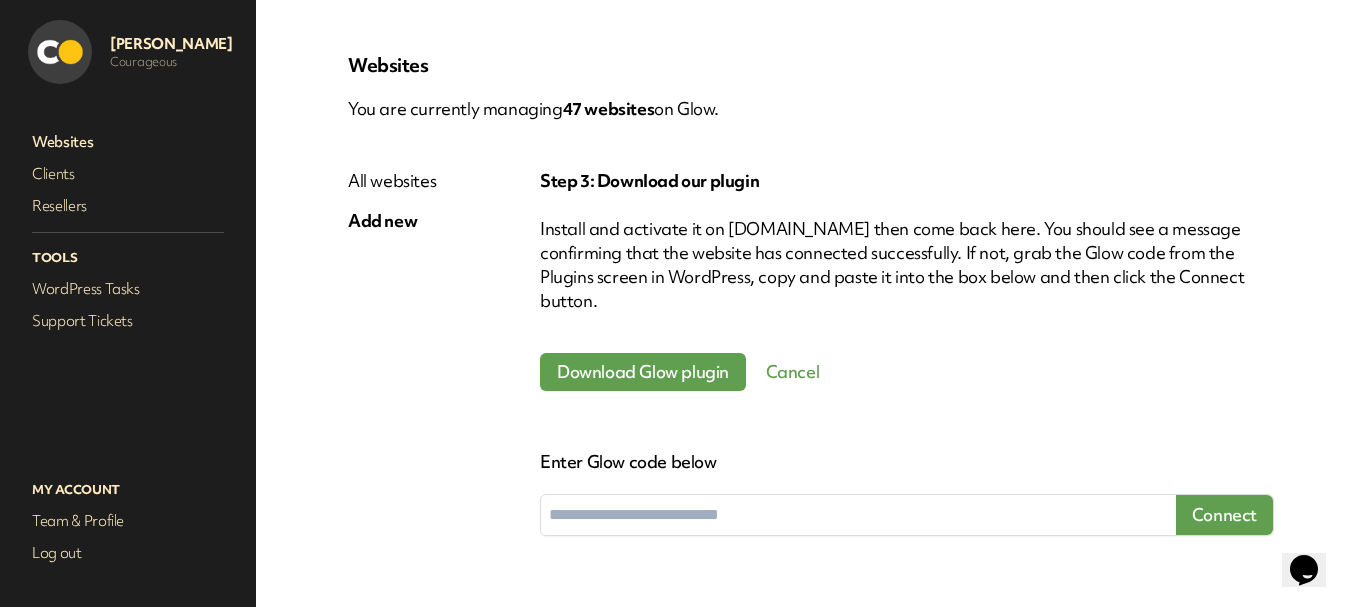 scroll, scrollTop: 60, scrollLeft: 0, axis: vertical 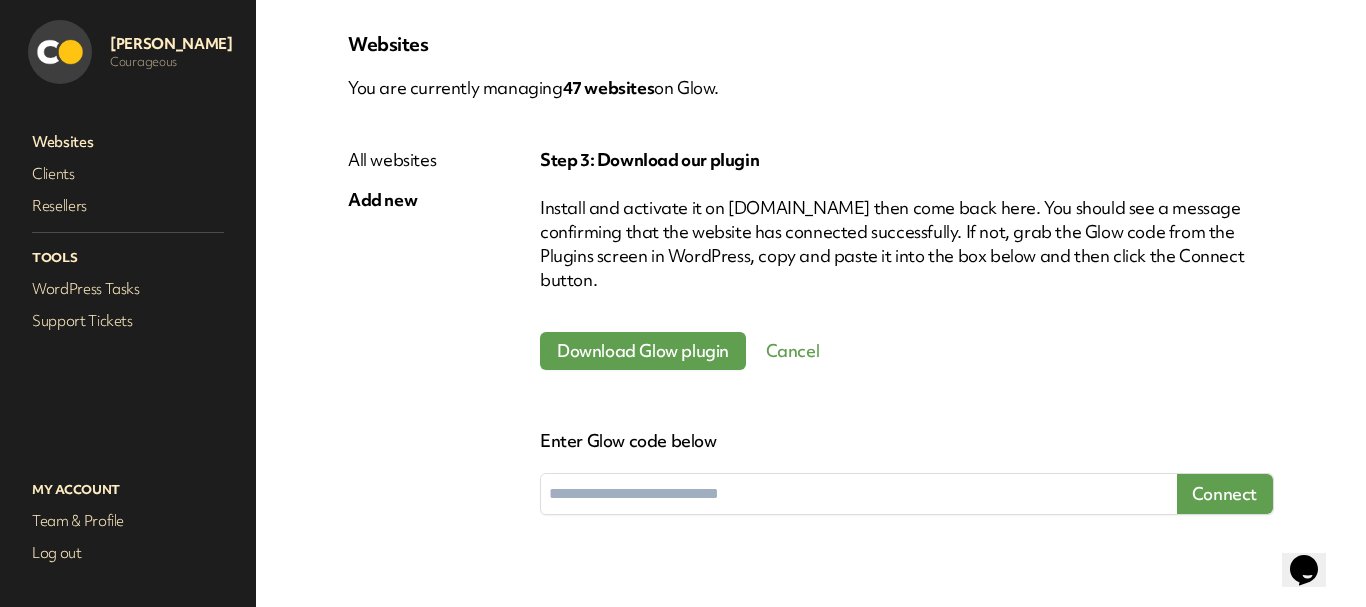 click at bounding box center [859, 494] 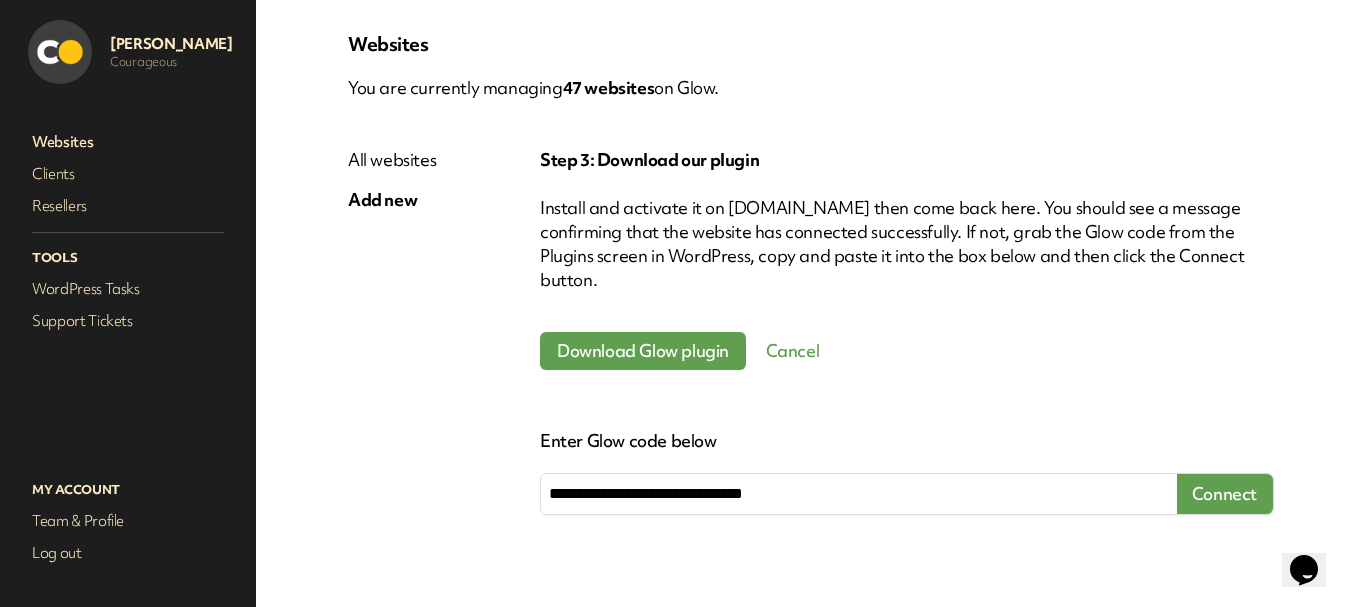 type on "**********" 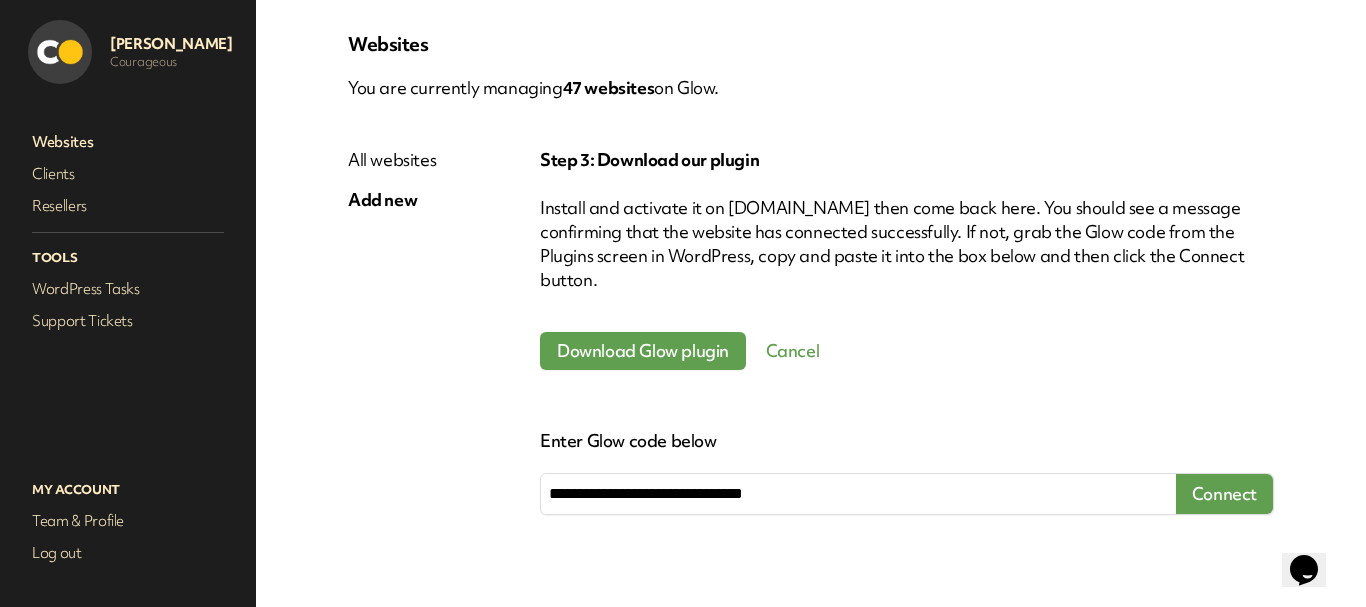 click on "Connect" at bounding box center (1224, 494) 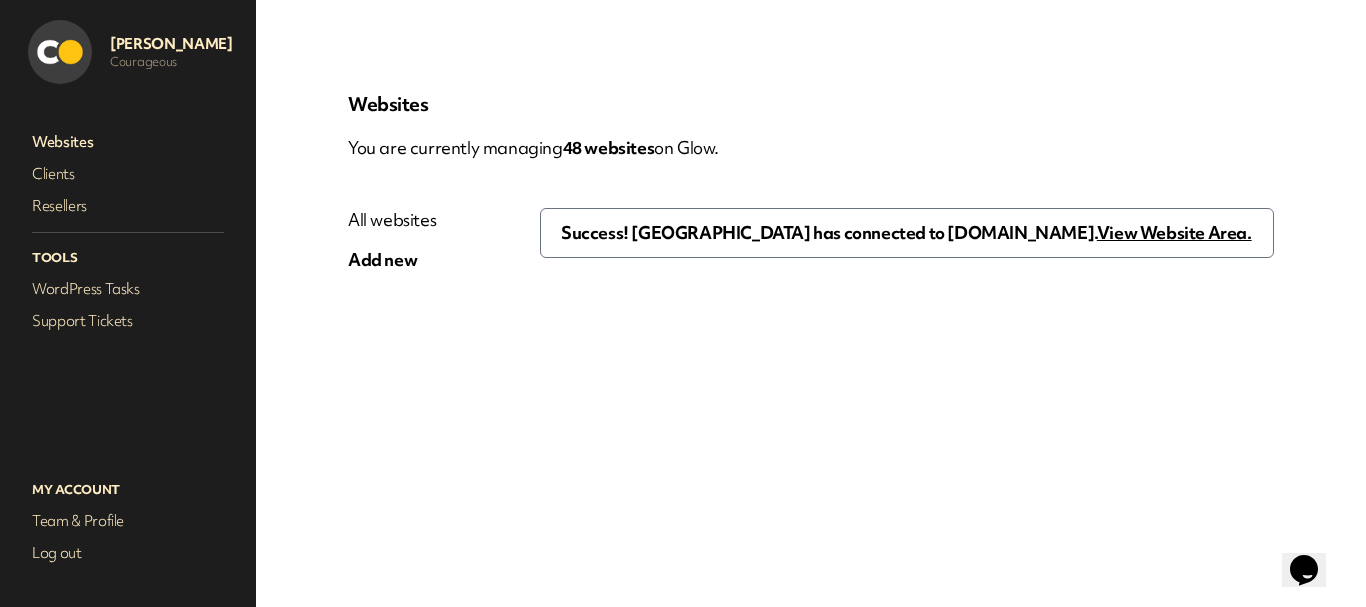 click on "All websites" at bounding box center (392, 220) 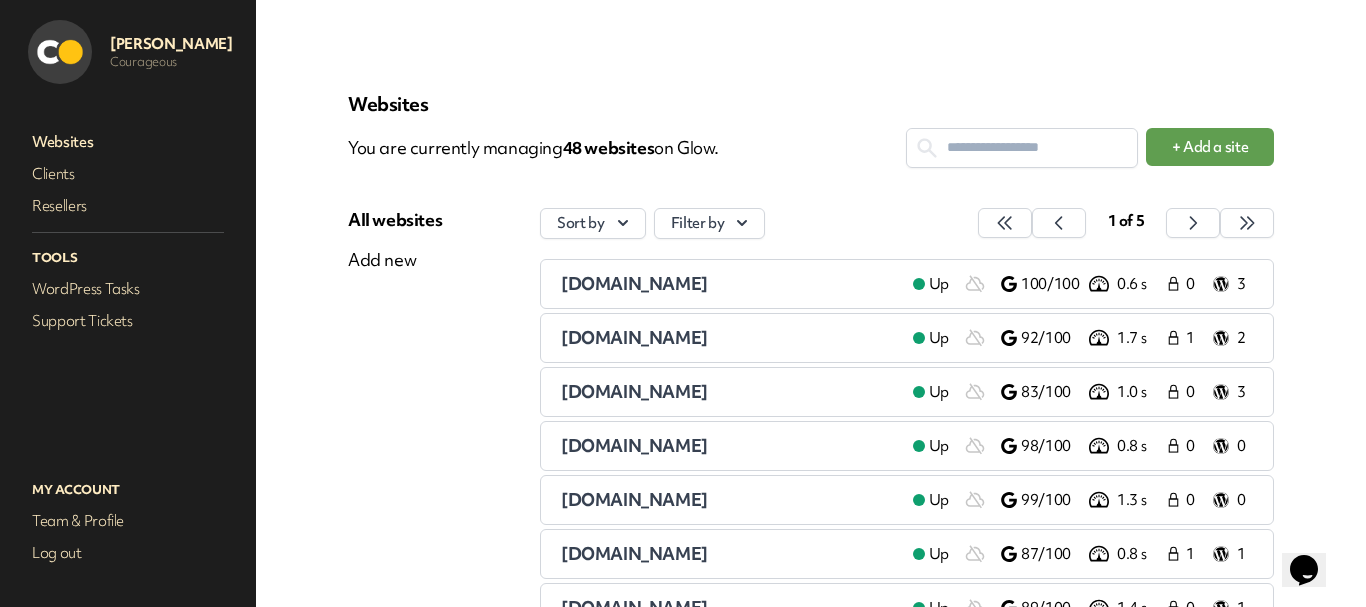 click at bounding box center [1022, 147] 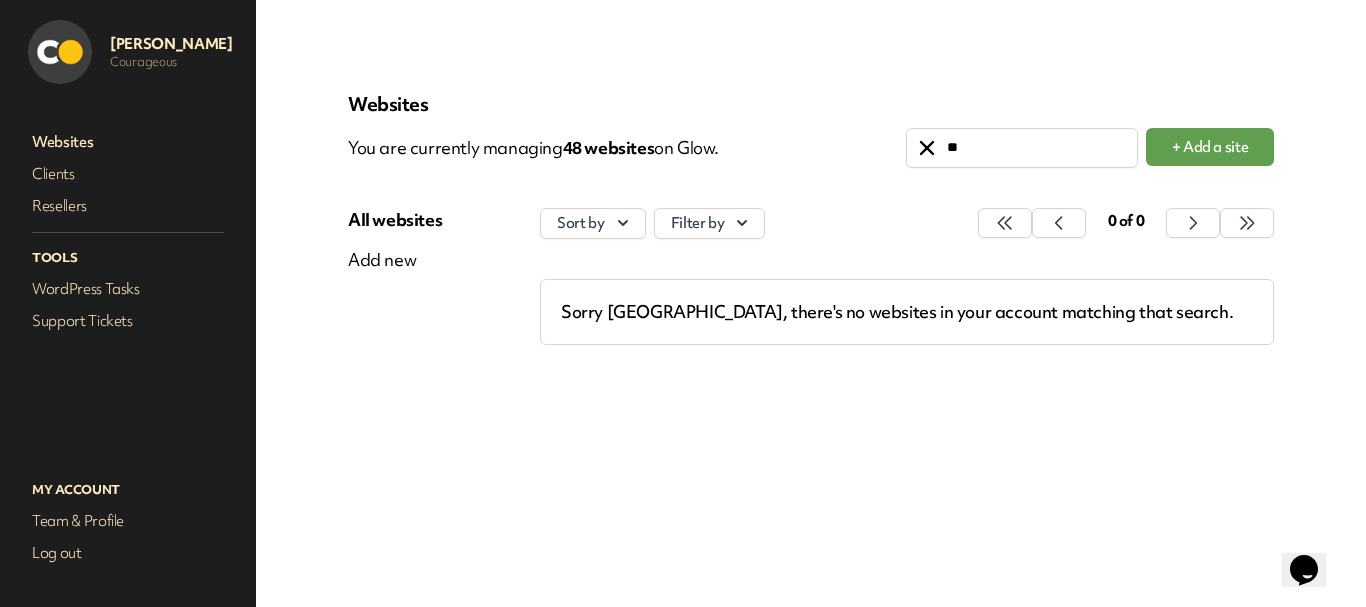 type on "*" 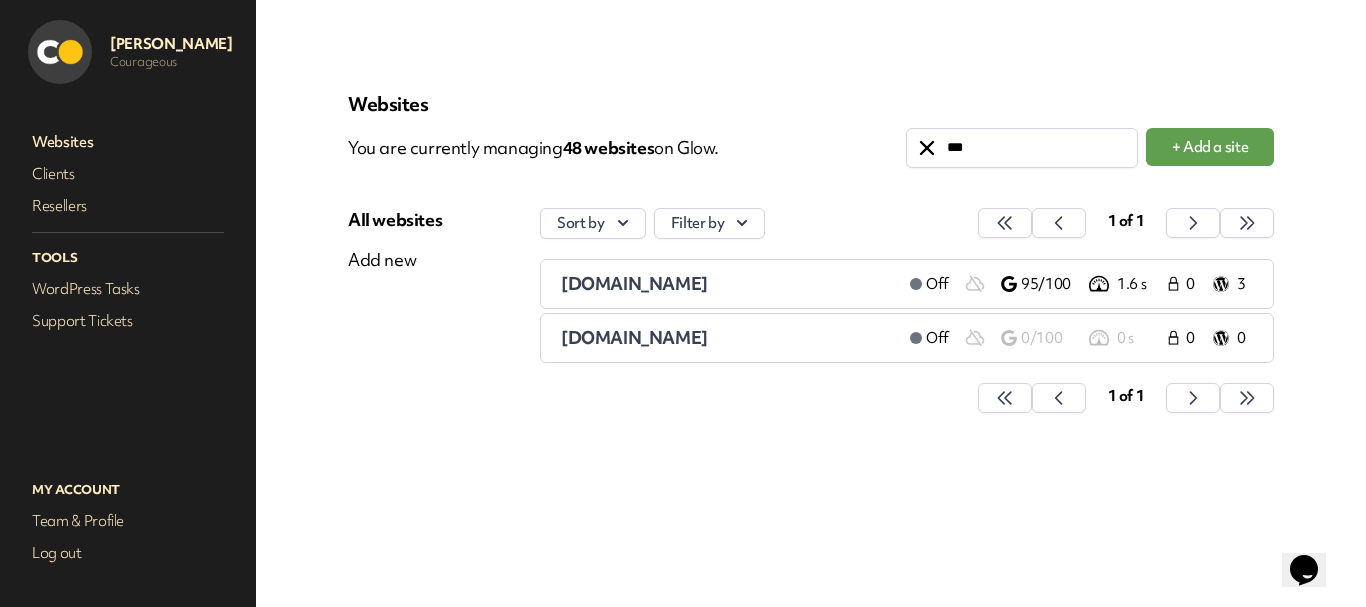 type on "***" 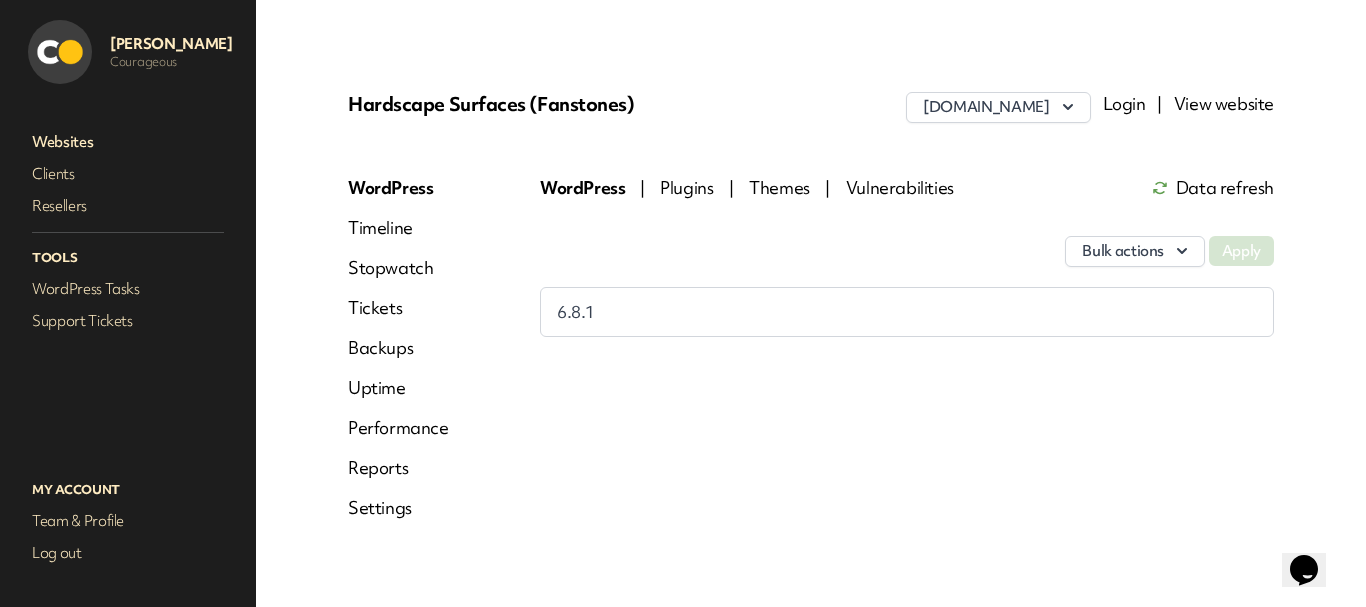 click on "Timeline" at bounding box center [398, 228] 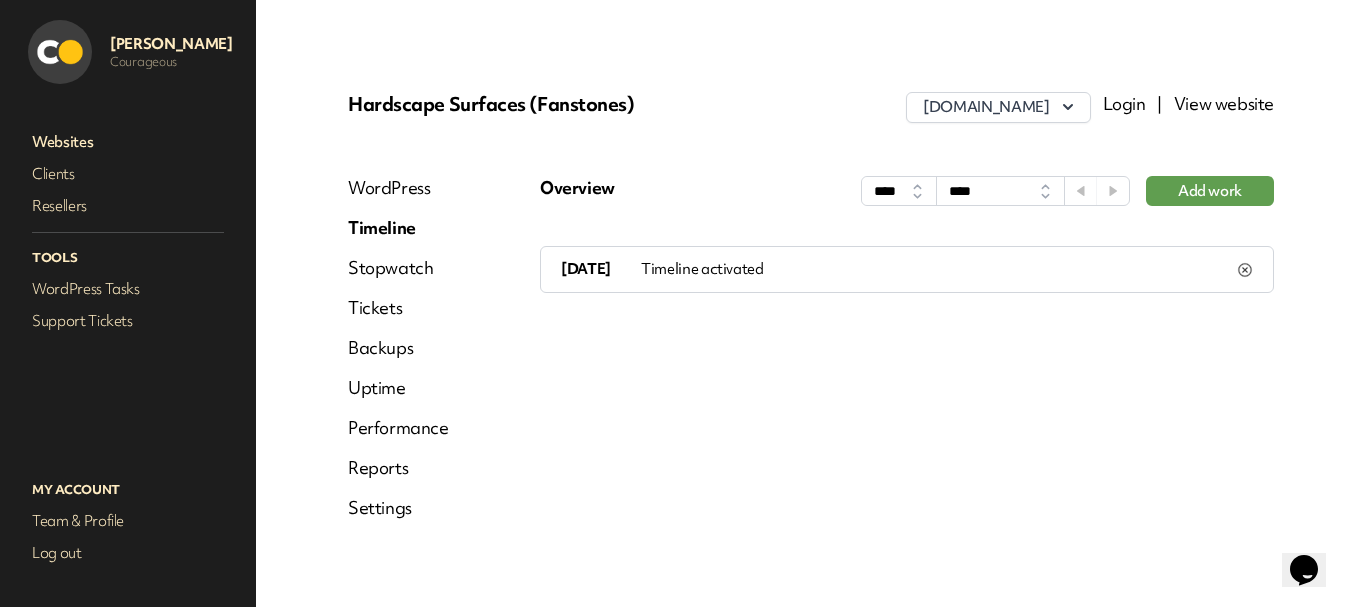 click on "Stopwatch" at bounding box center [398, 268] 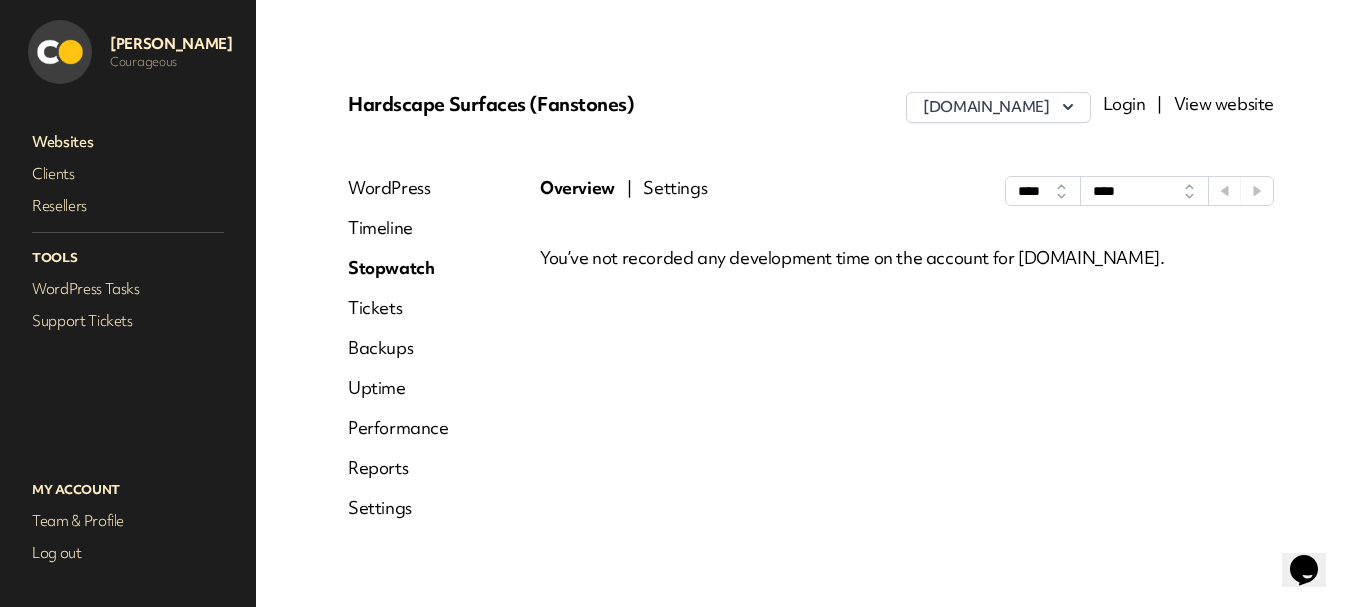click on "Timeline" at bounding box center [398, 228] 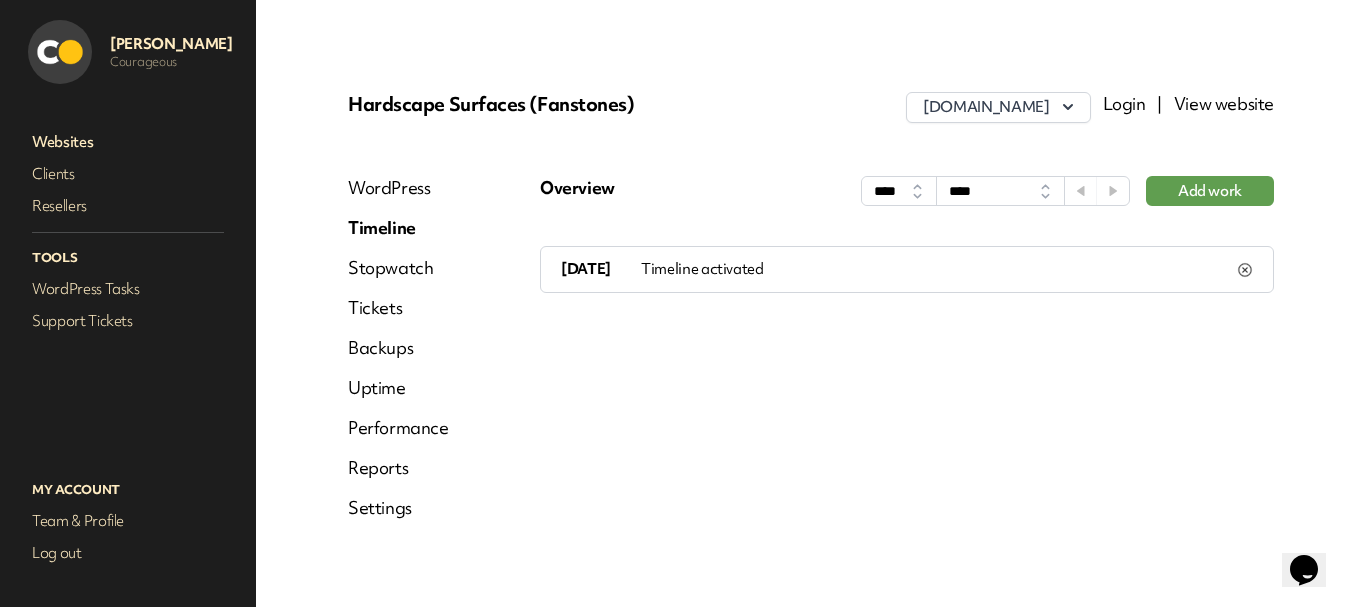 click on "Tickets" at bounding box center (398, 308) 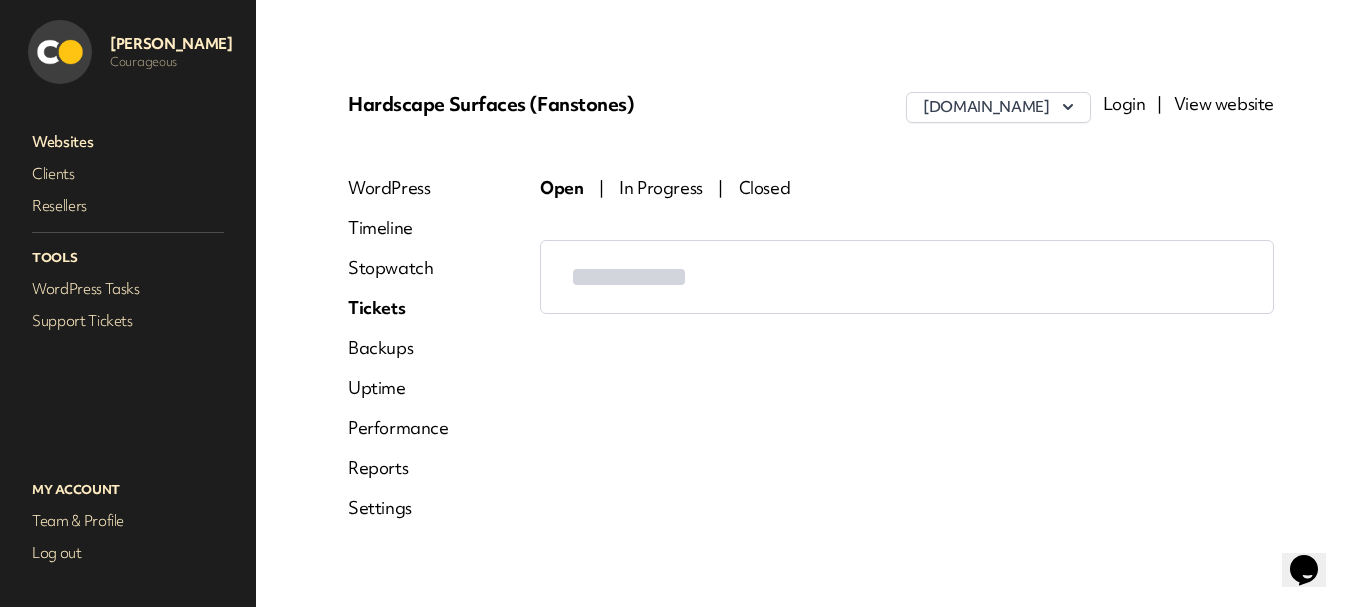 click on "Backups" at bounding box center (398, 348) 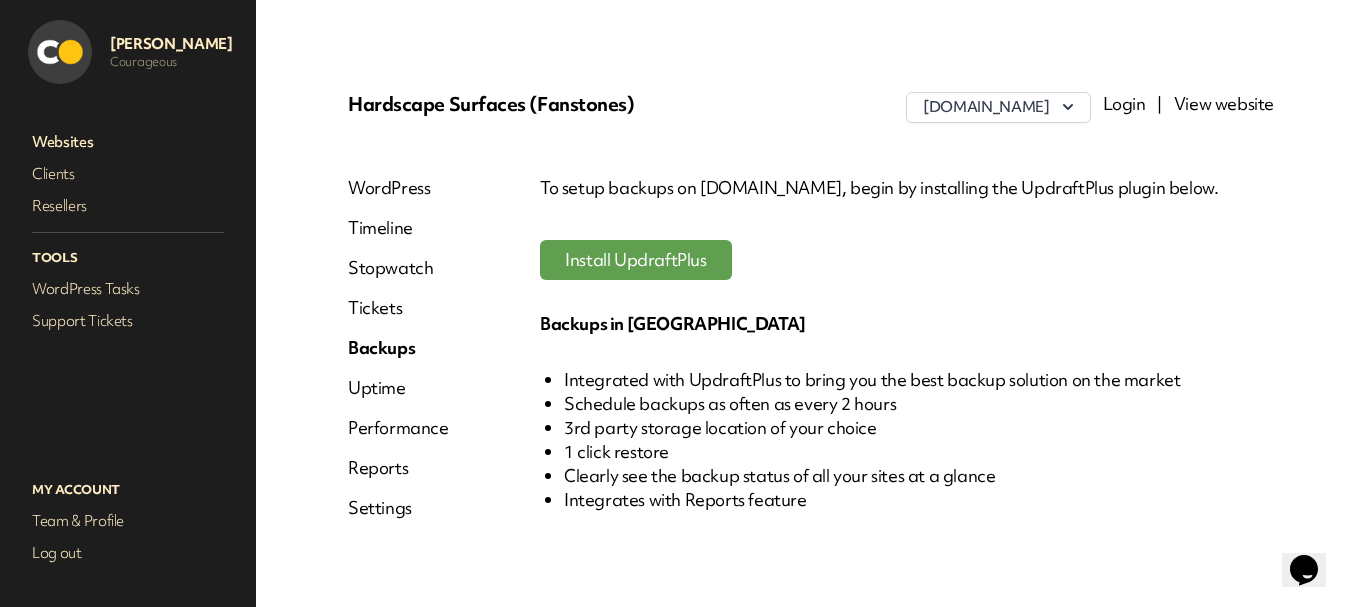 click on "WordPress
Timeline
Stopwatch
Tickets
Backups
Uptime
Performance
Reports
Settings" at bounding box center (398, 356) 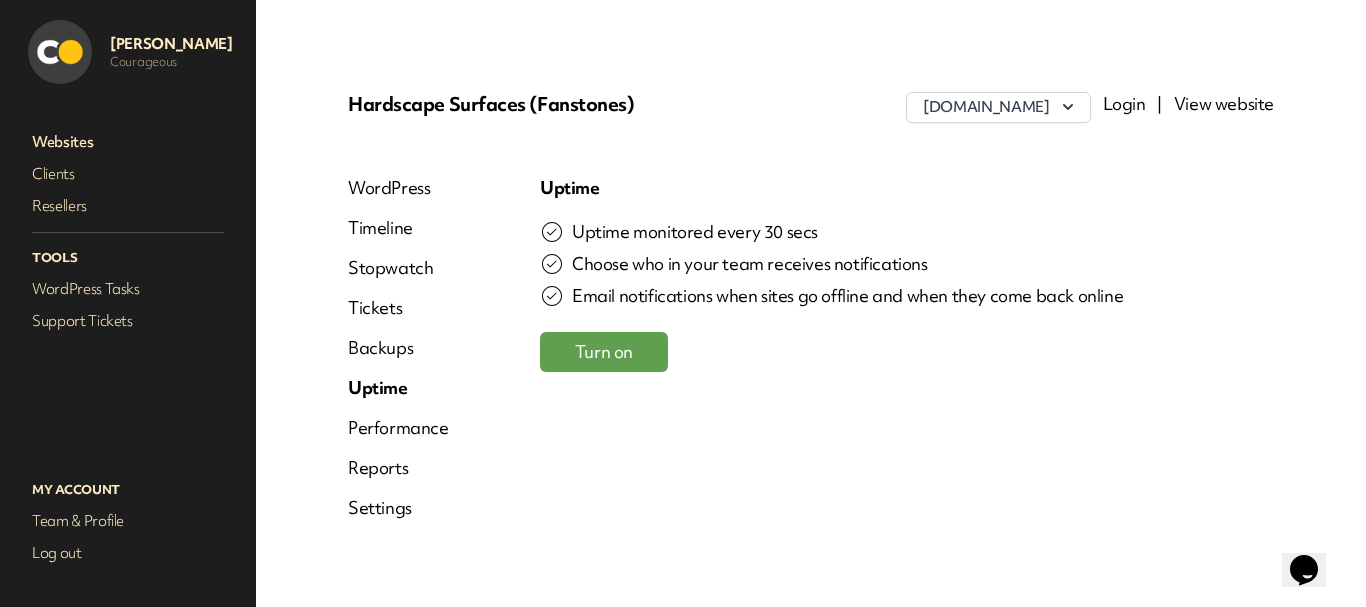 click on "Performance" at bounding box center [398, 428] 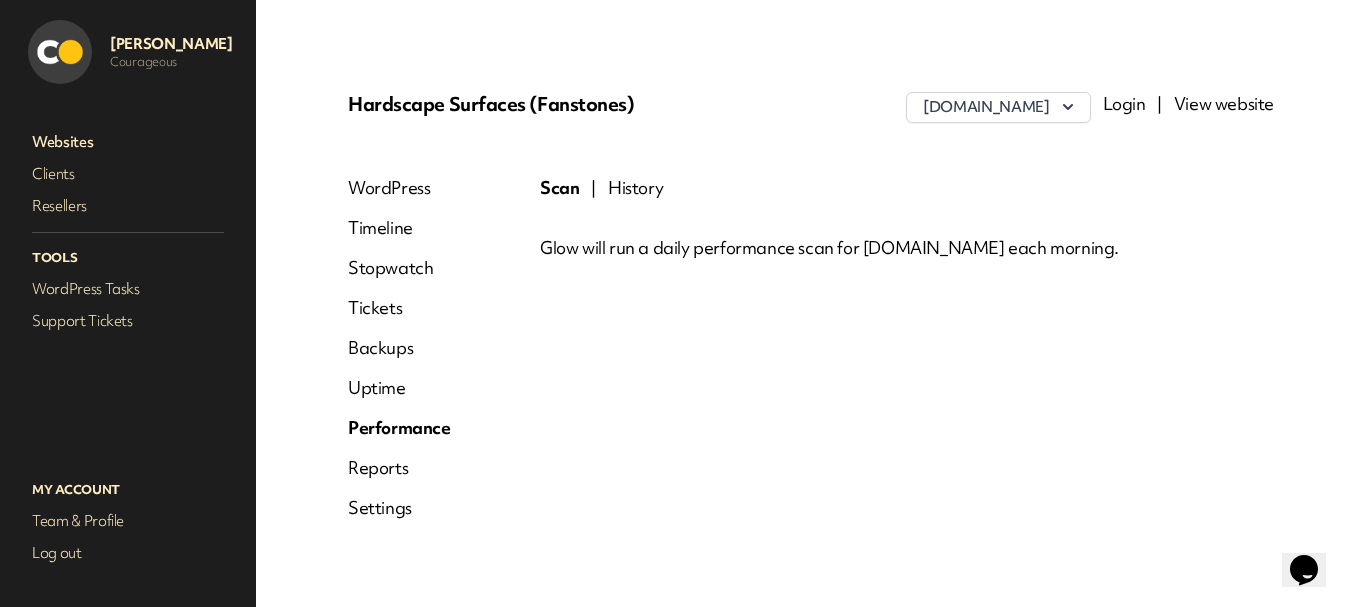 click on "Uptime" at bounding box center [399, 388] 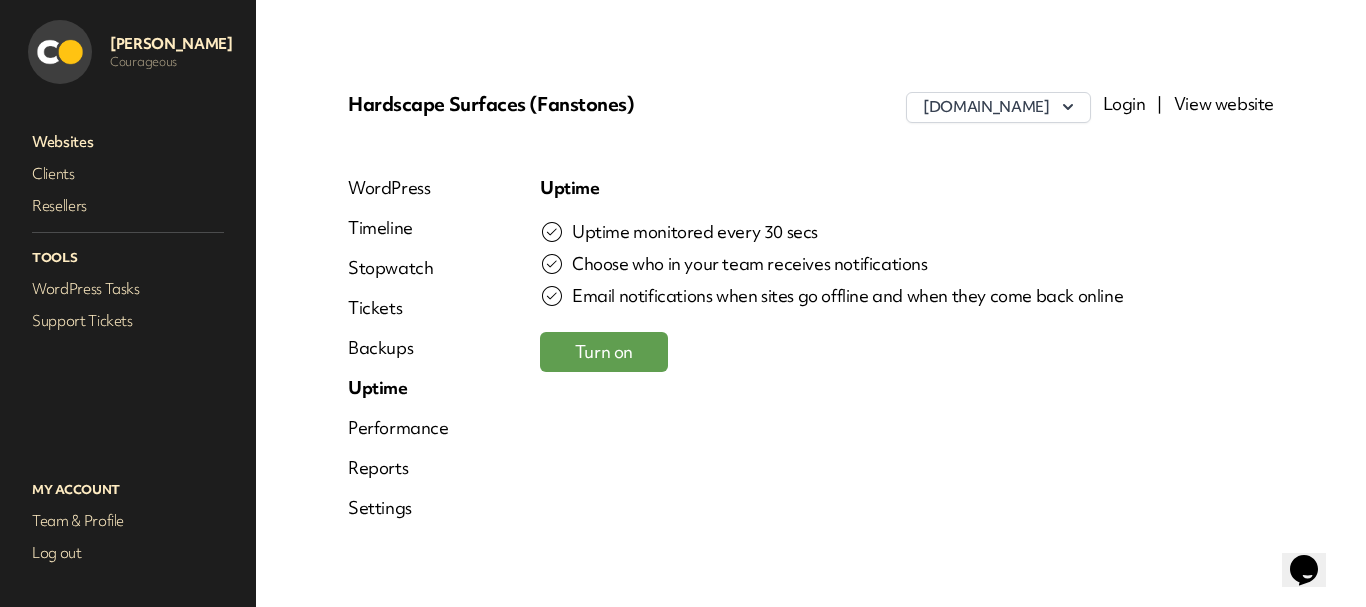 click on "Turn on" at bounding box center (604, 351) 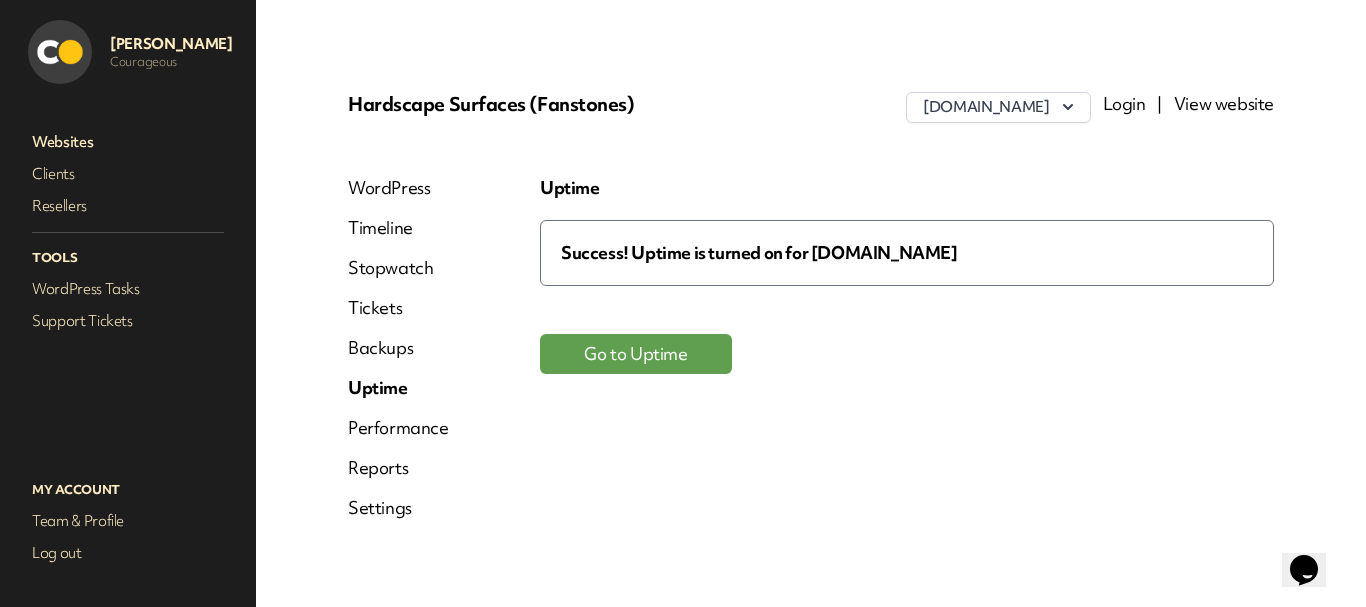 click on "Performance" at bounding box center (398, 428) 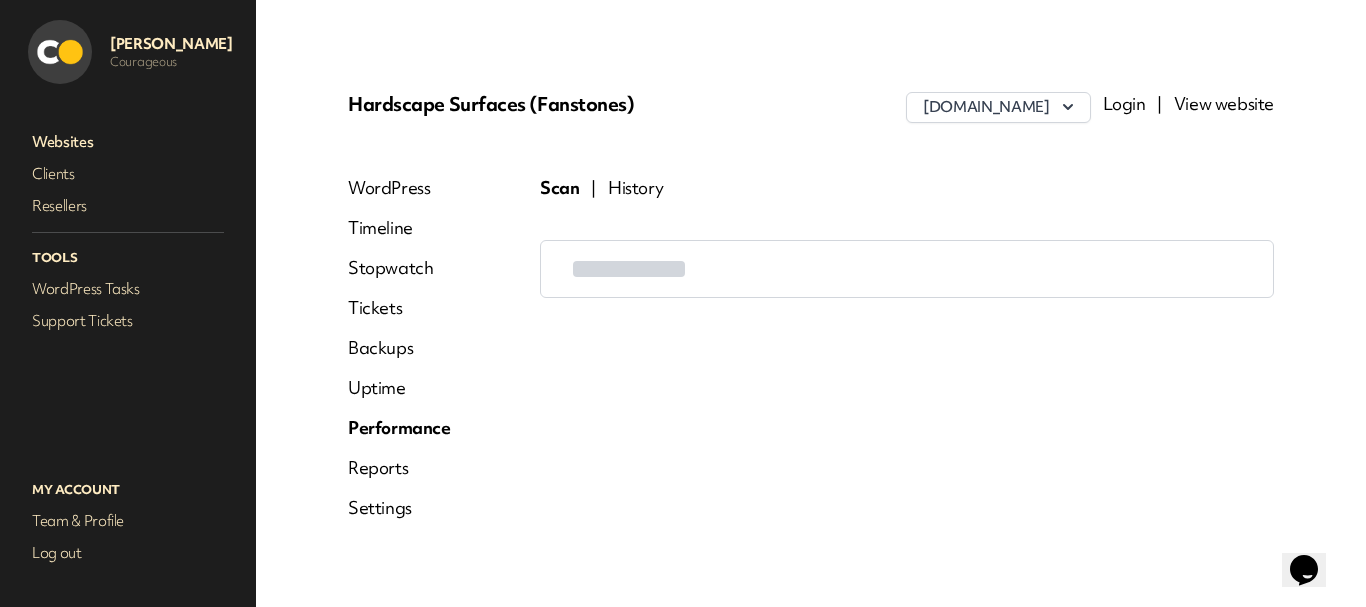 click on "Reports" at bounding box center (399, 468) 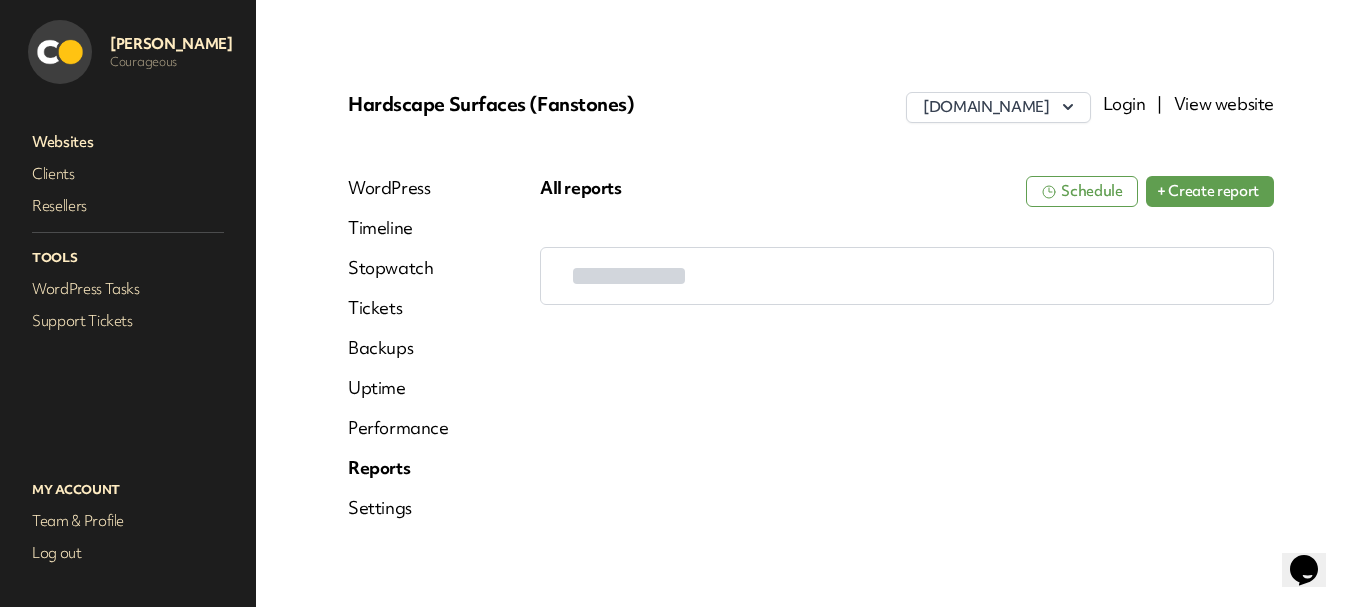 click on "Settings" at bounding box center [398, 508] 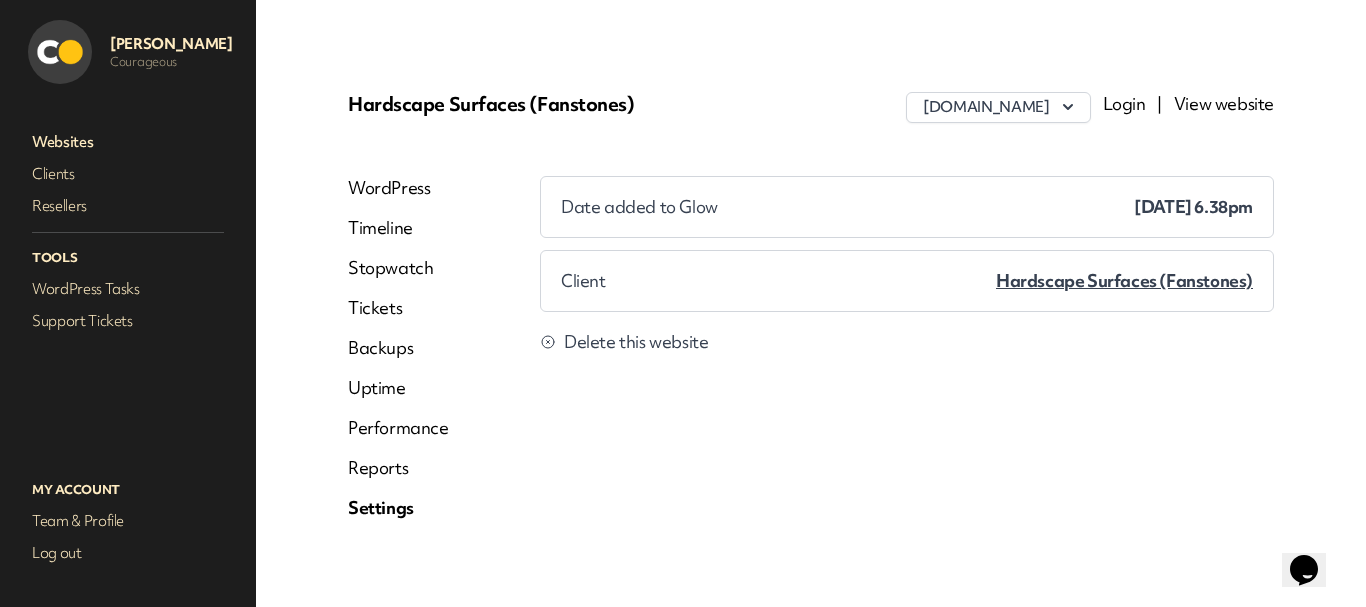 click on "WordPress" at bounding box center (398, 188) 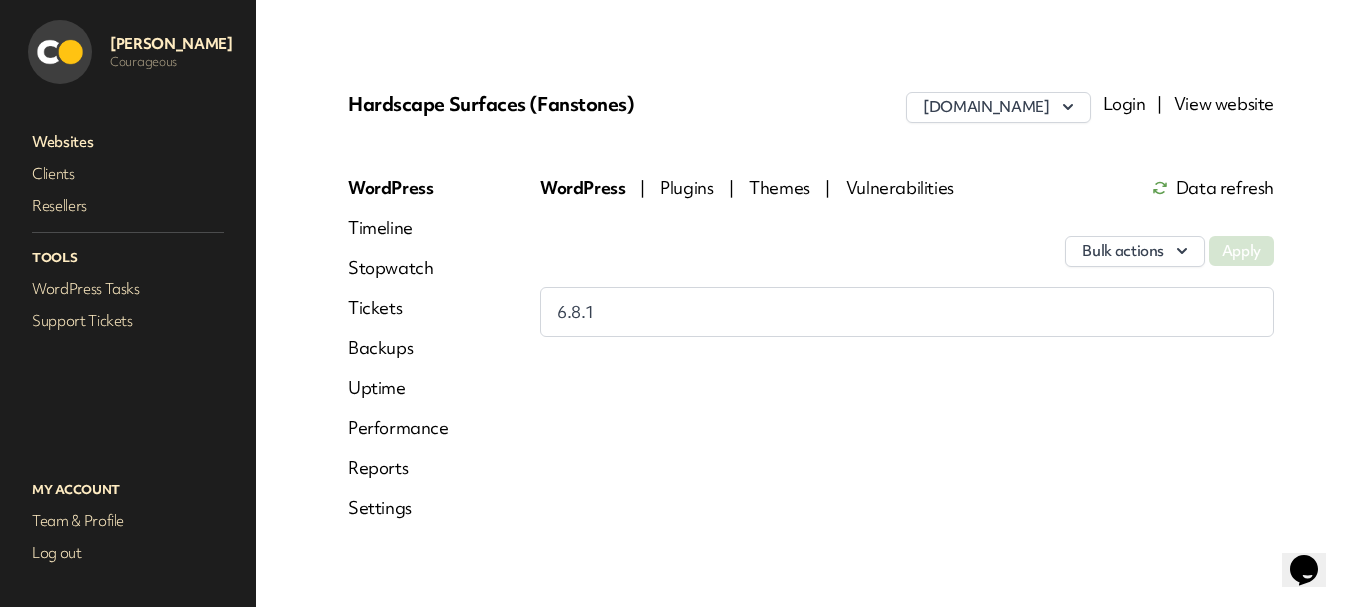 click on "Websites" at bounding box center (128, 142) 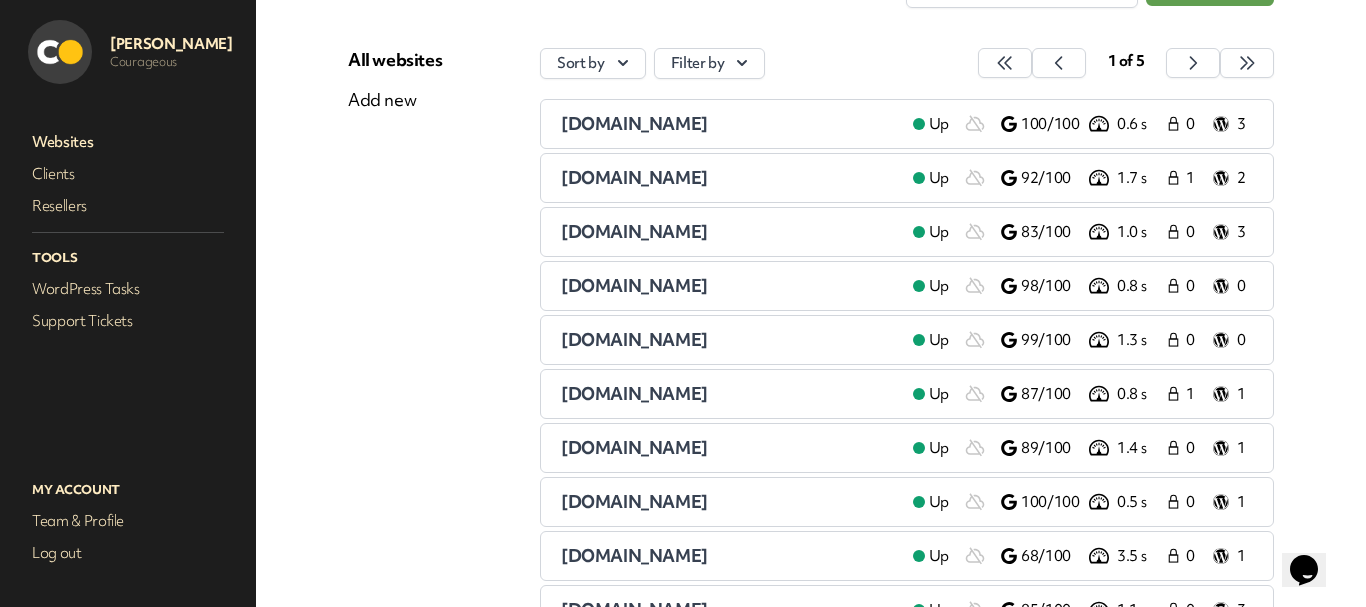 scroll, scrollTop: 351, scrollLeft: 0, axis: vertical 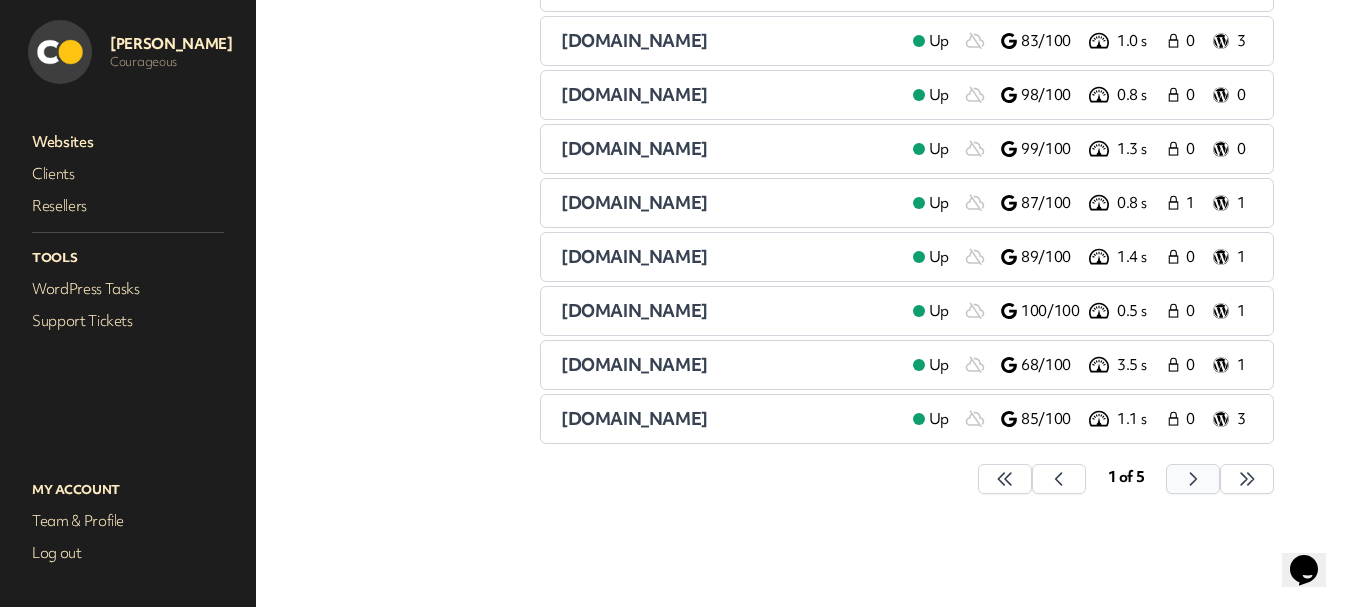 click 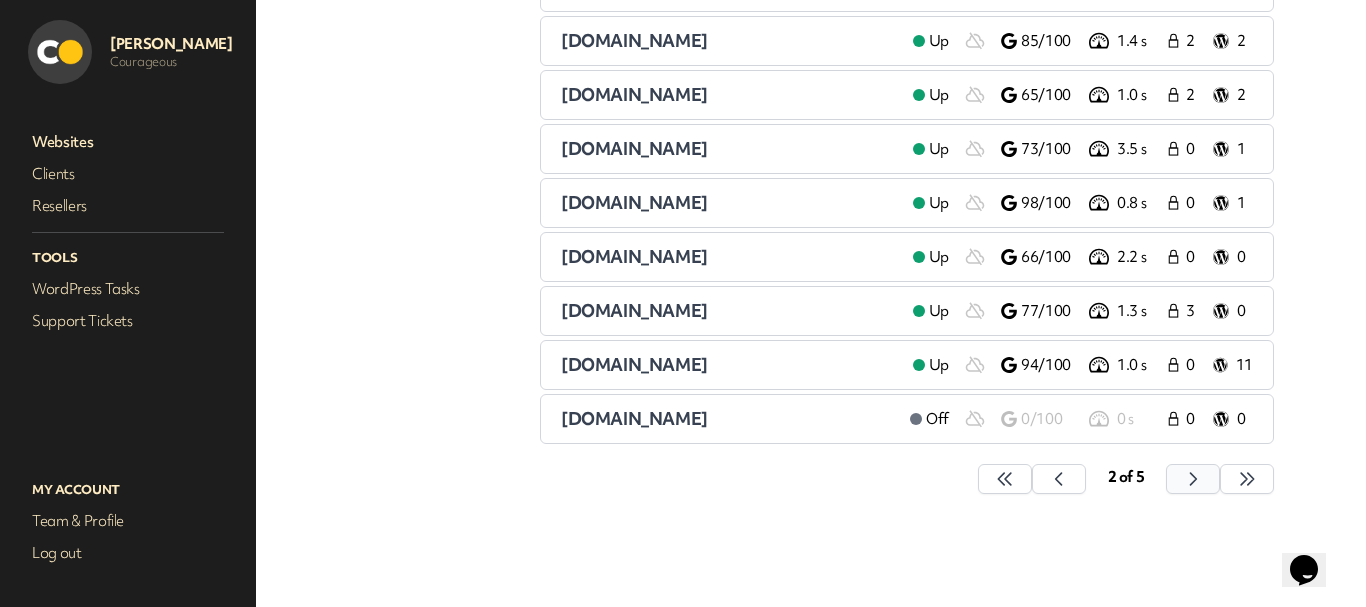 click 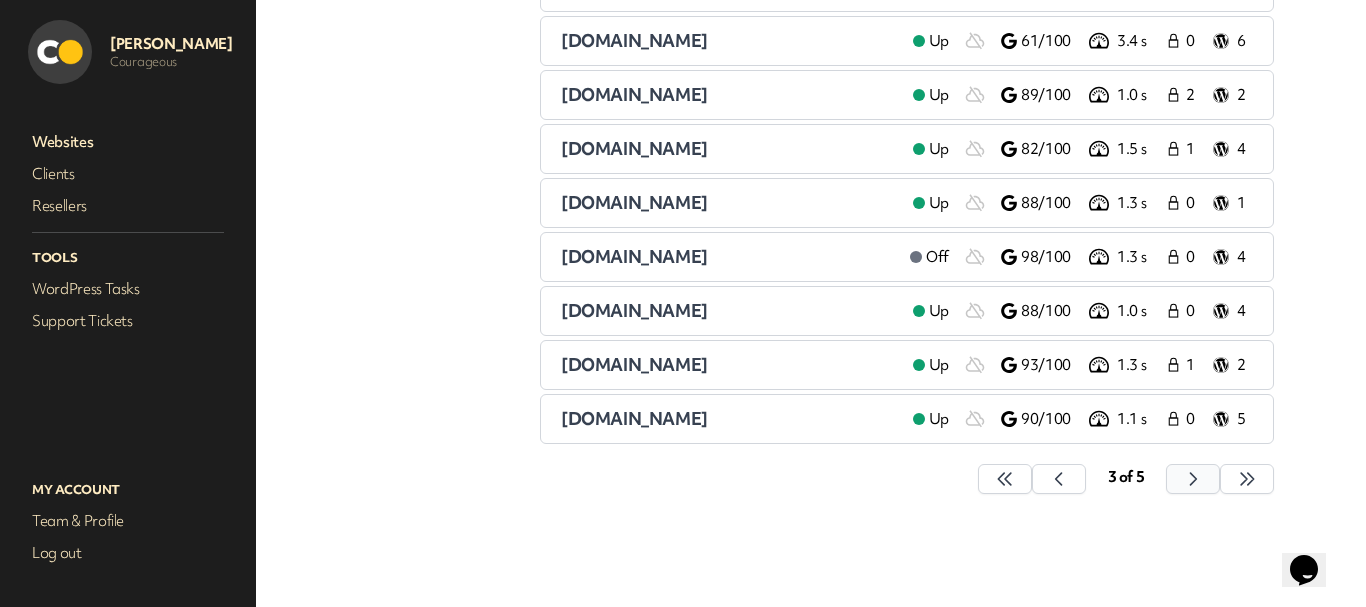 click 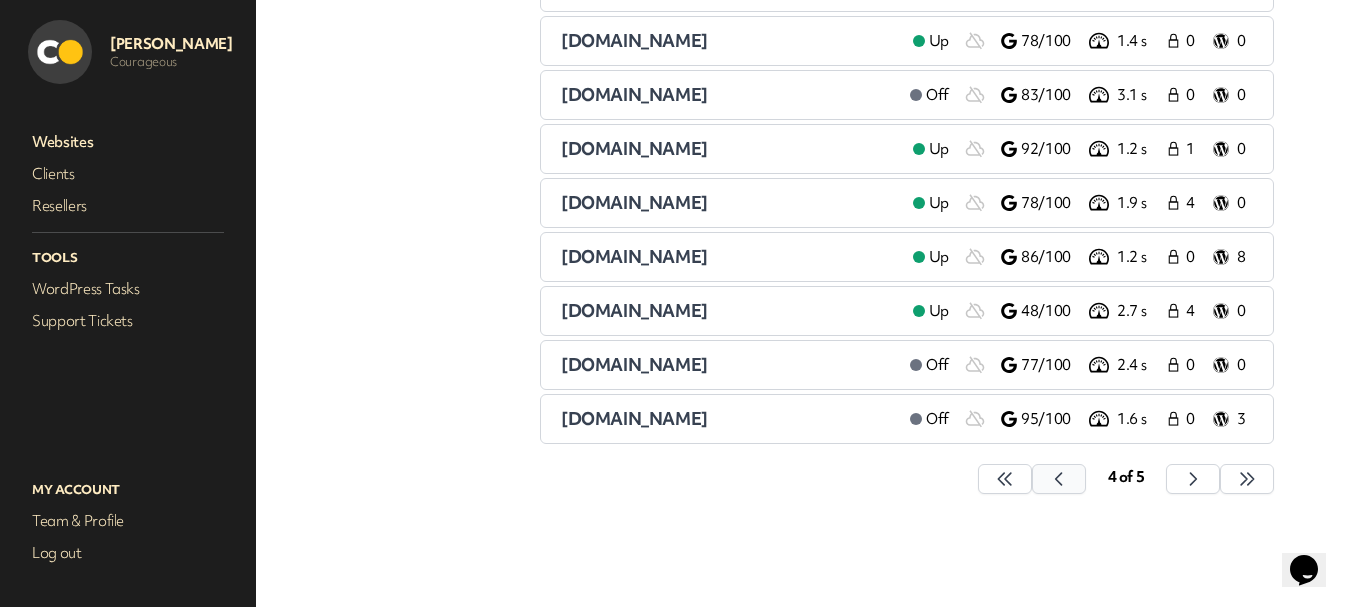 click at bounding box center (1005, 479) 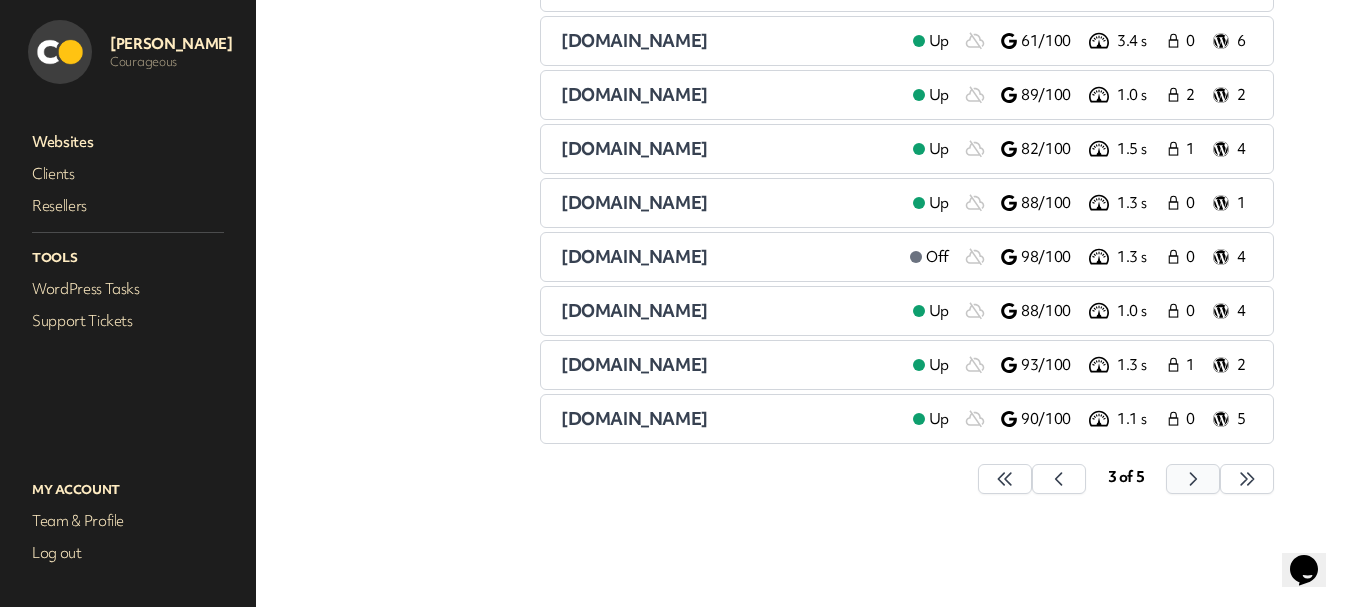 click 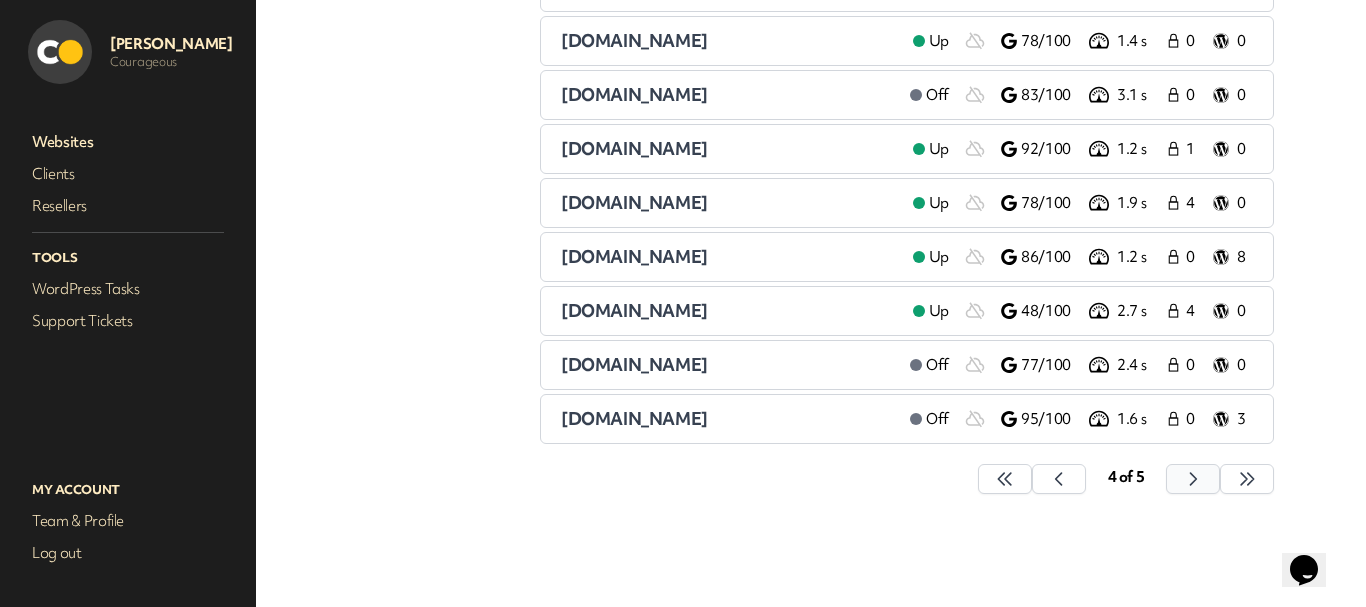 click 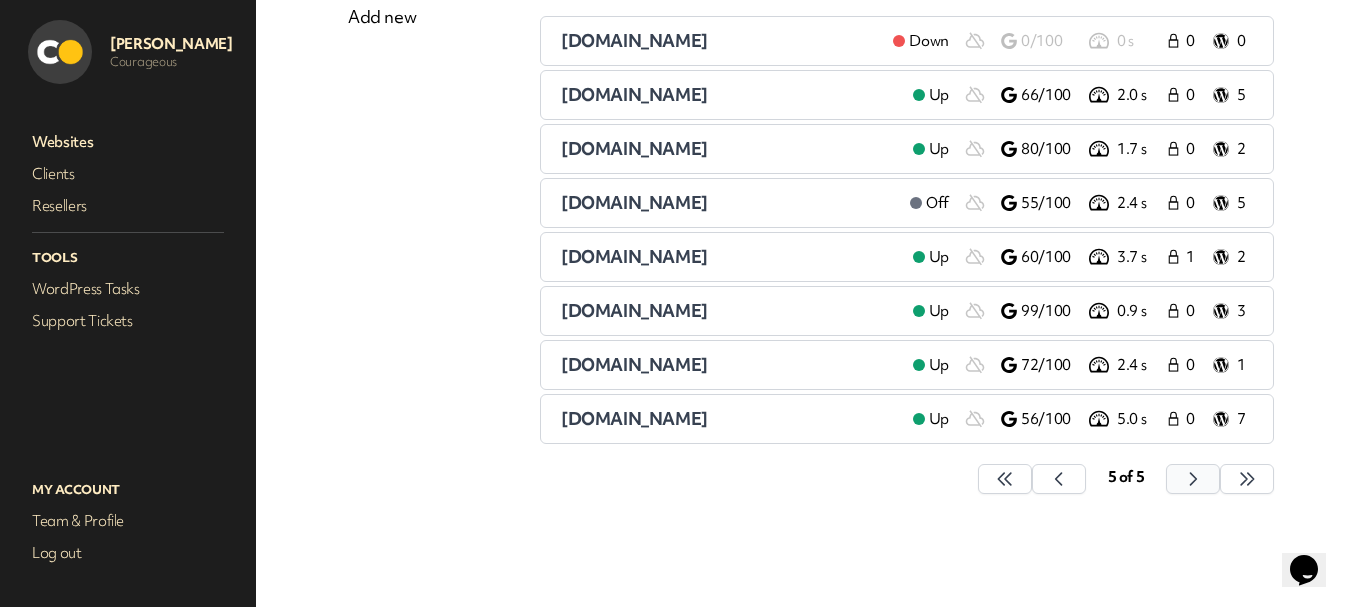 scroll, scrollTop: 243, scrollLeft: 0, axis: vertical 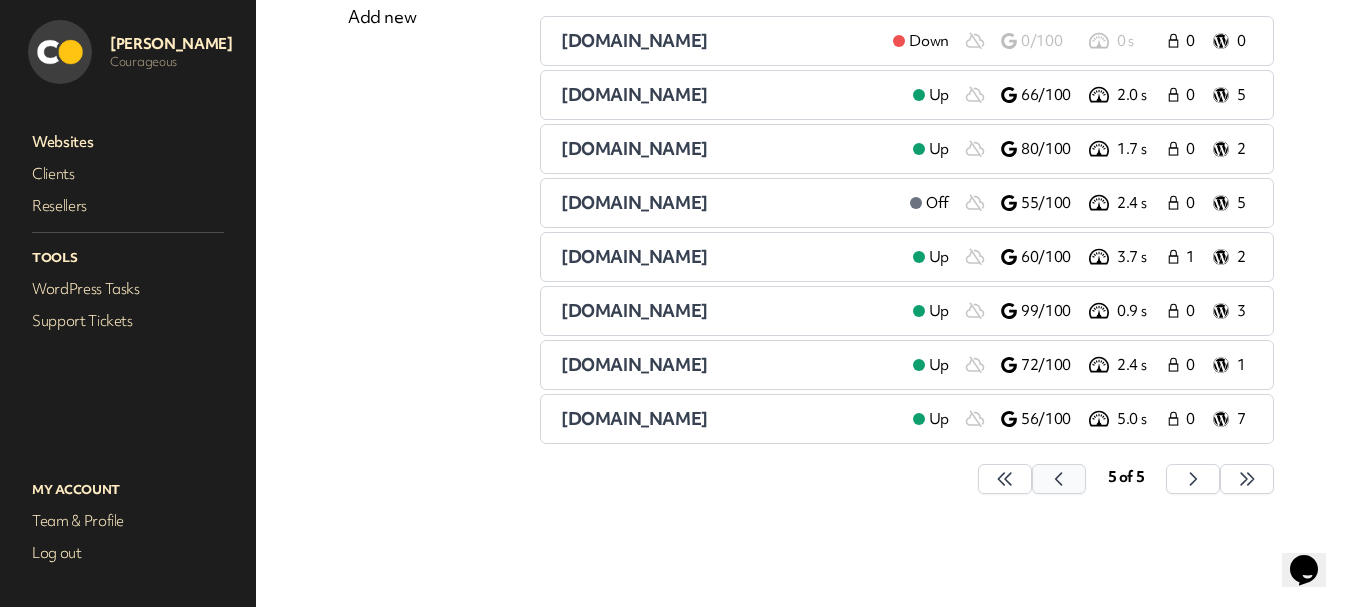 click 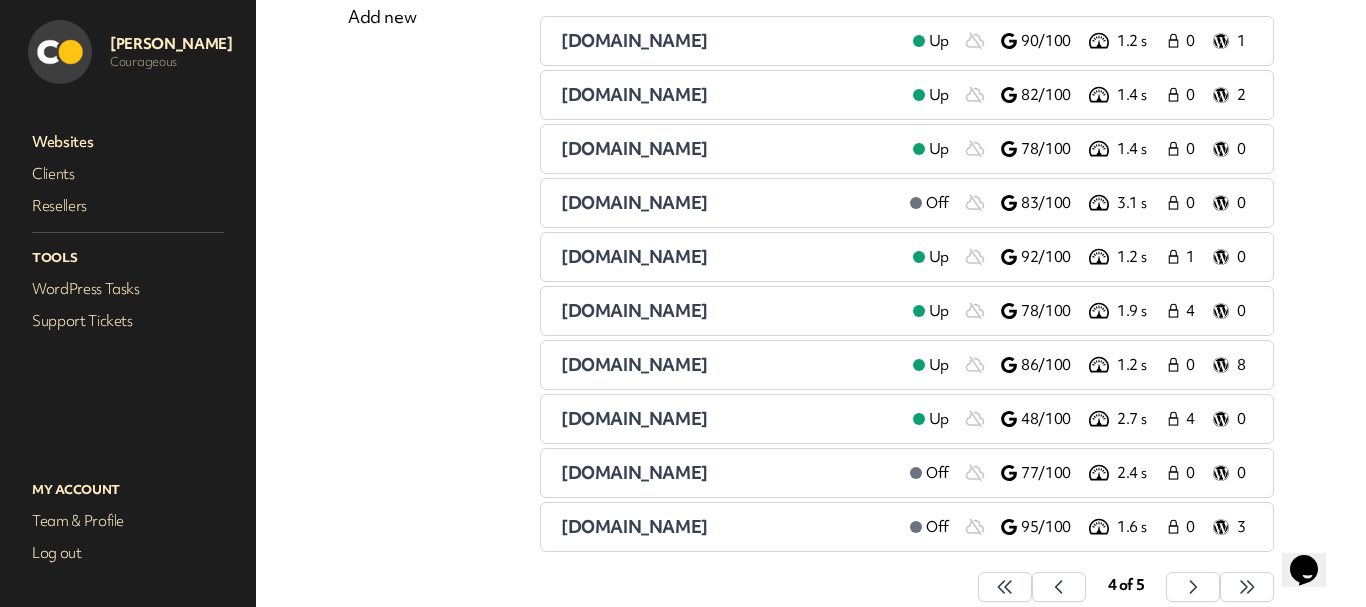 click on "[DOMAIN_NAME]" at bounding box center (634, 526) 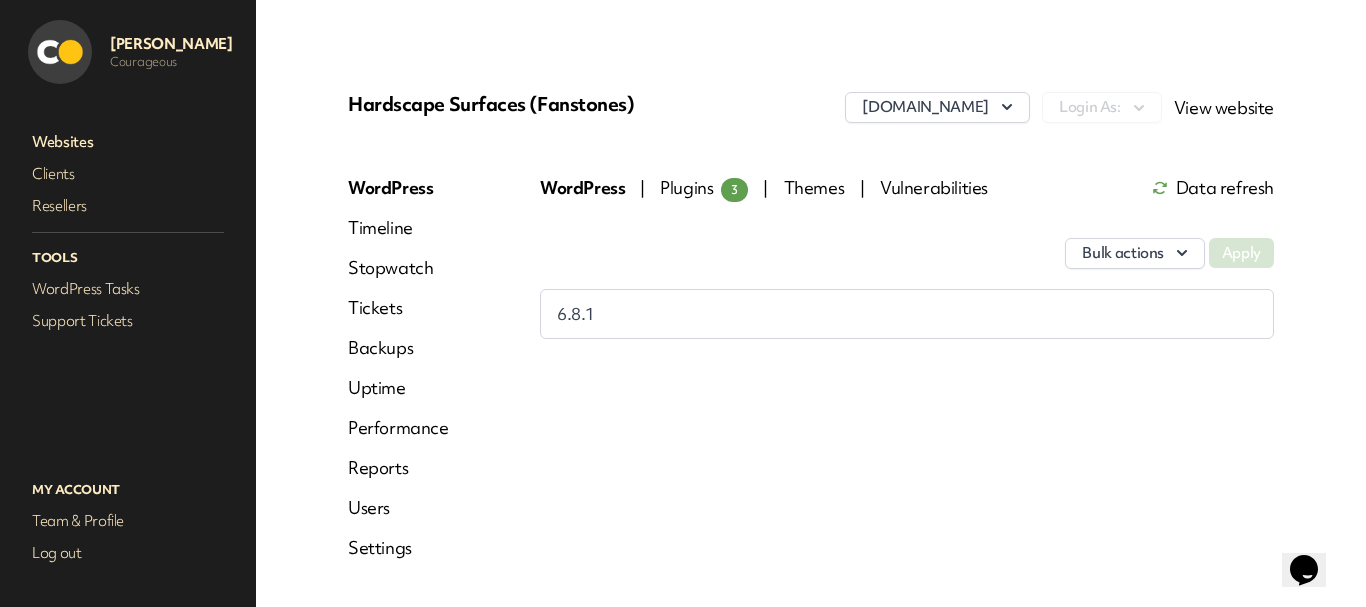 click on "Uptime" at bounding box center [398, 388] 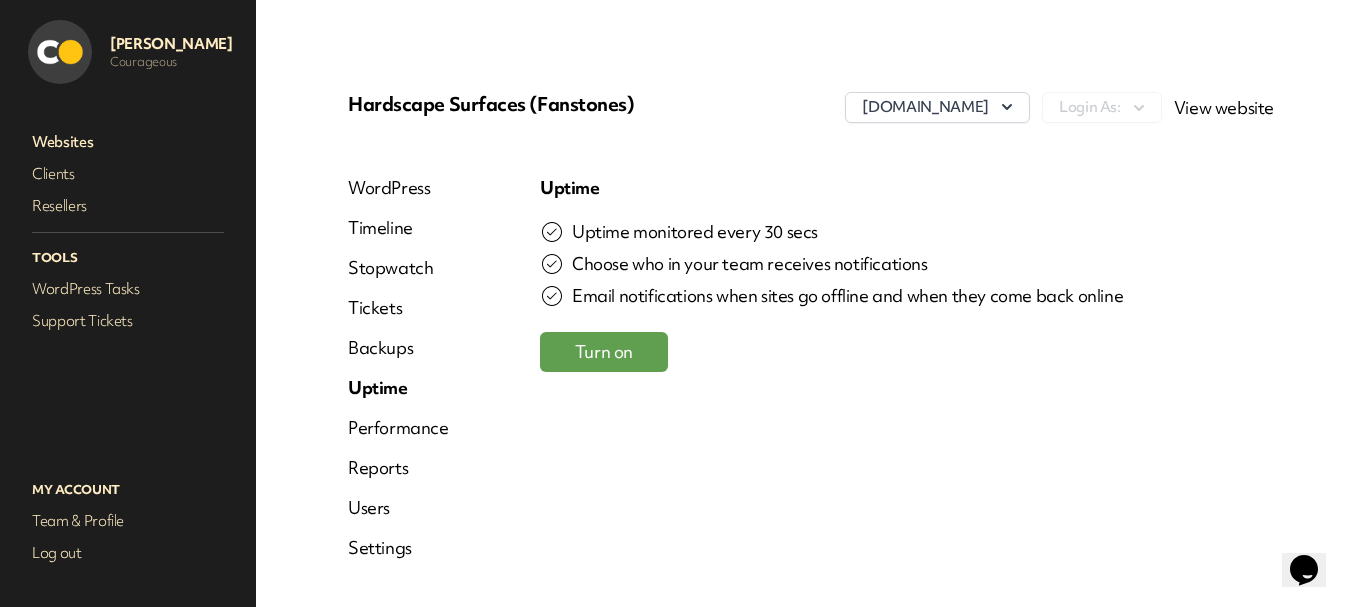 click on "Turn on" at bounding box center [604, 352] 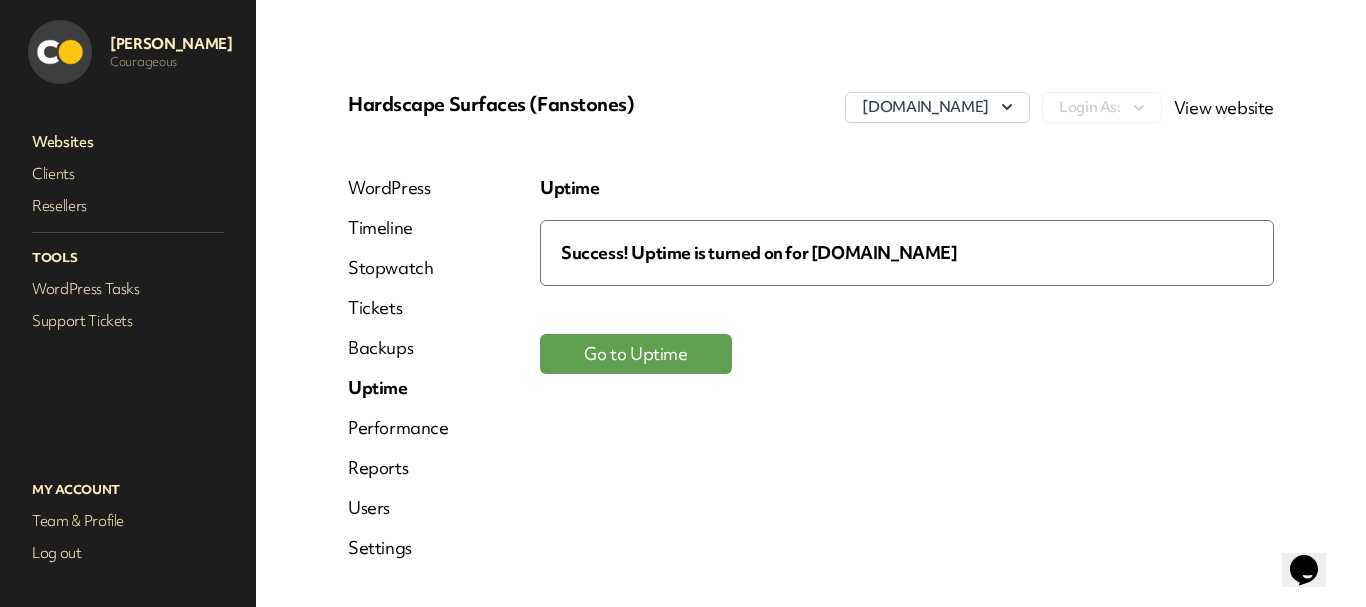 click on "WordPress" at bounding box center (398, 188) 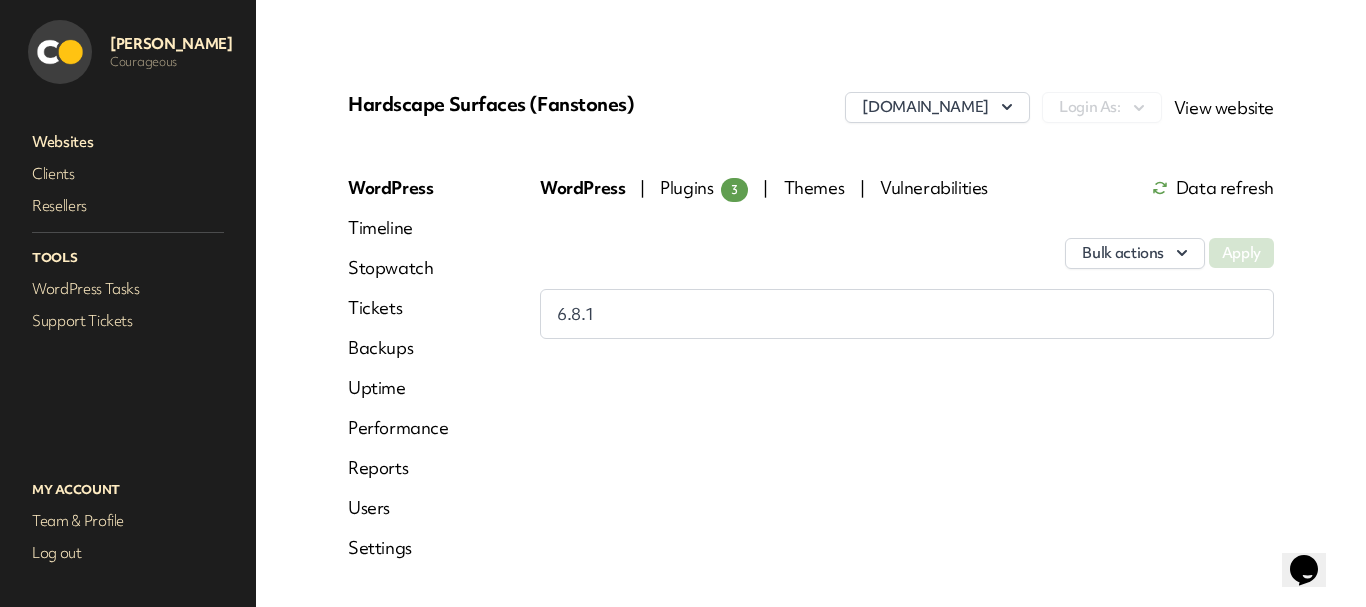 click on "Websites" at bounding box center (128, 142) 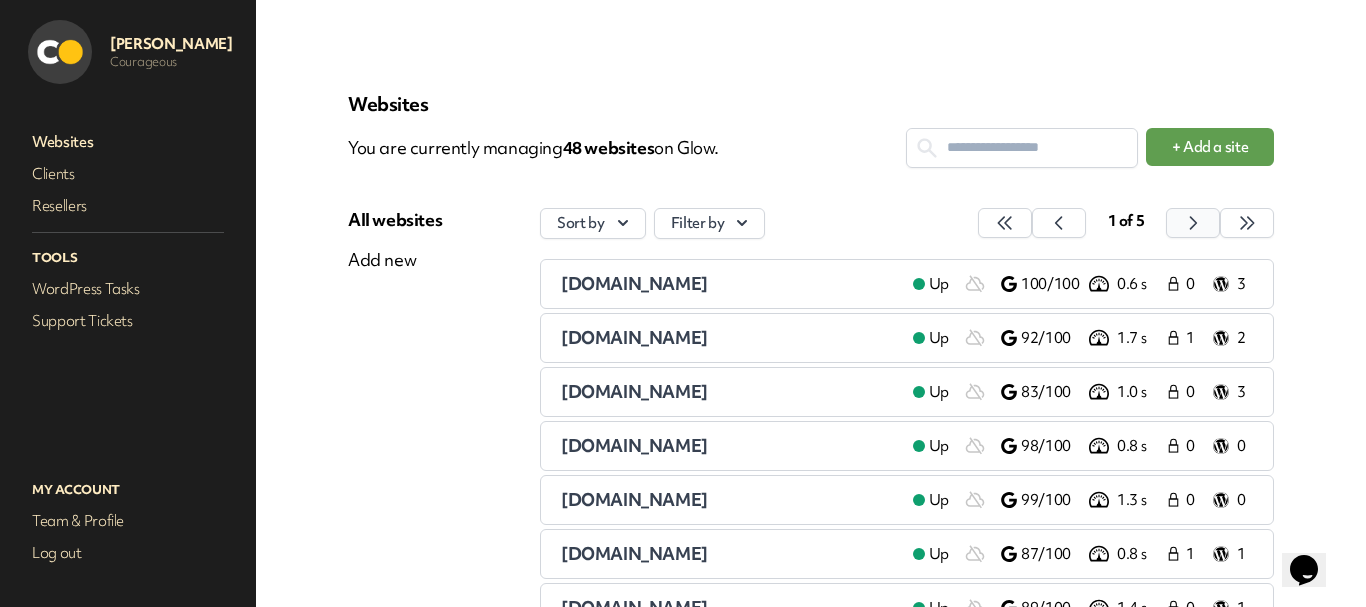 click 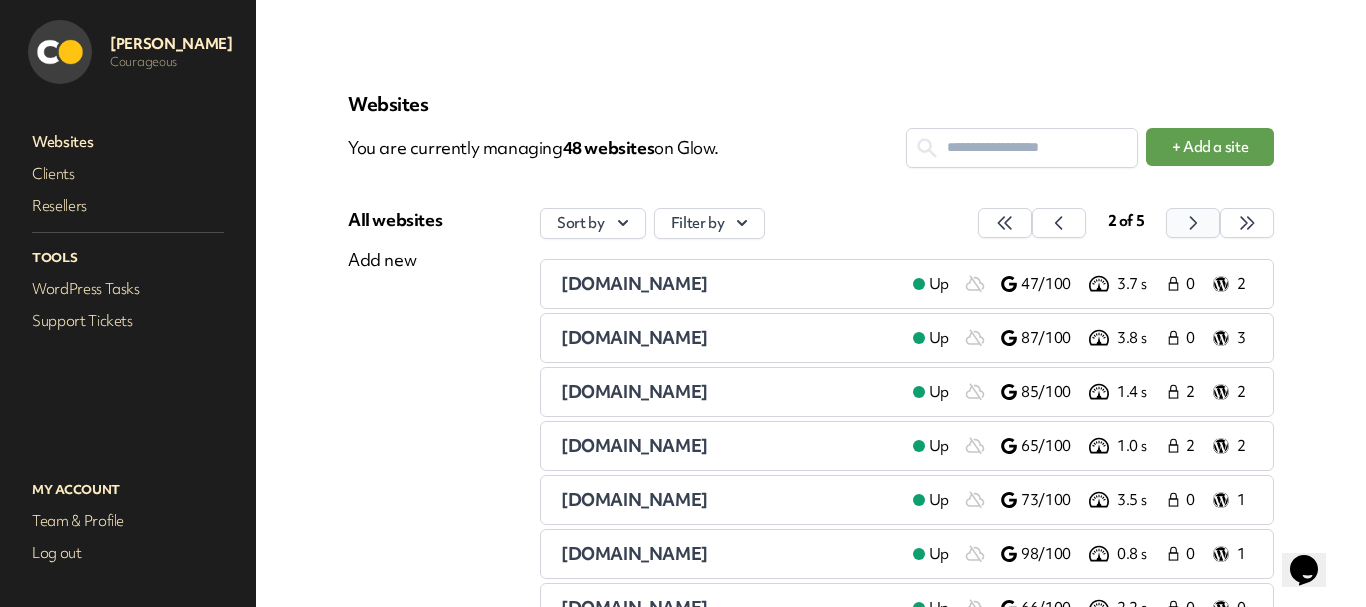 click 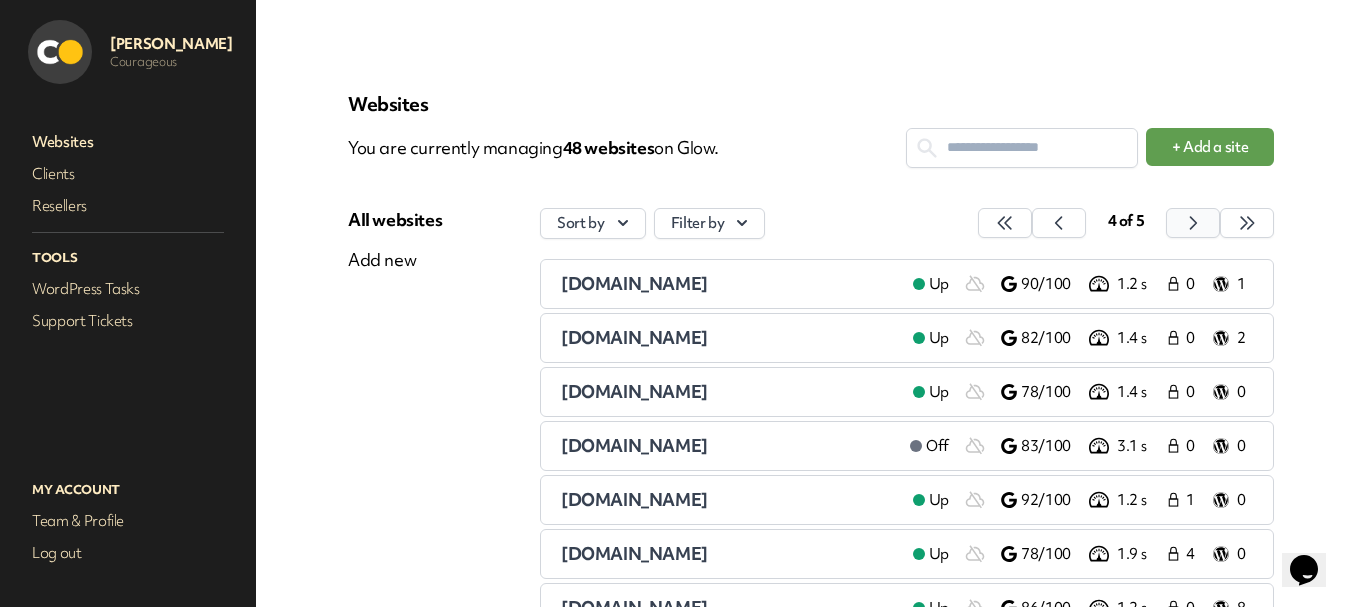 click 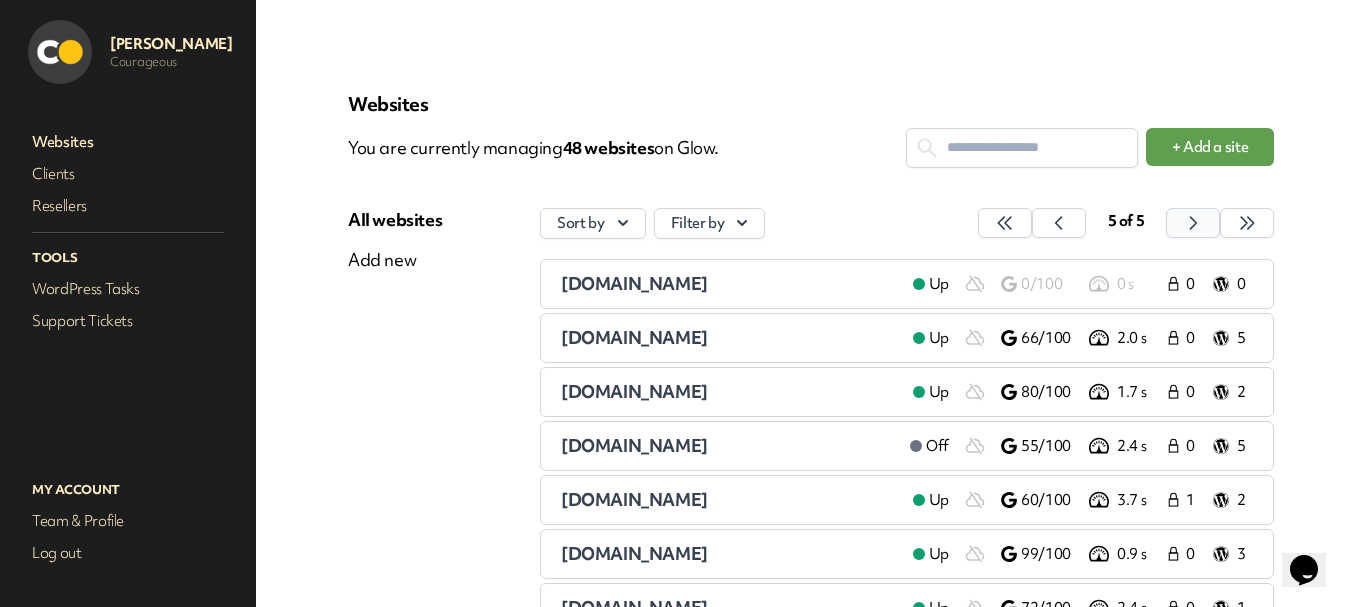 click 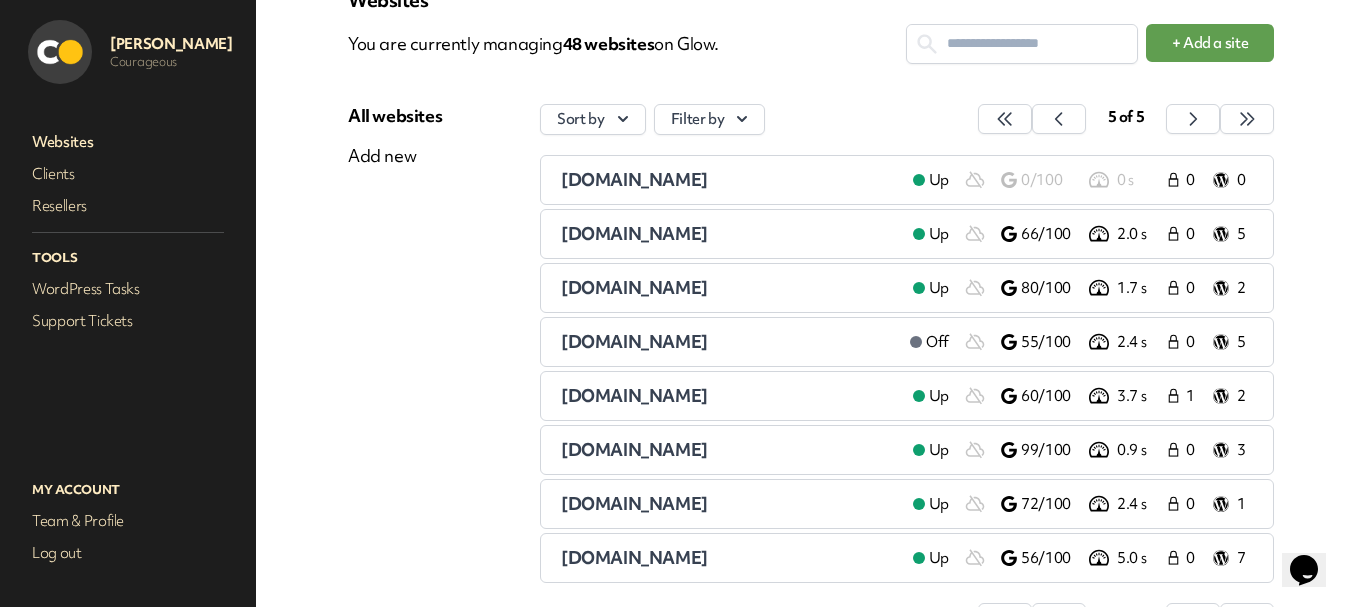scroll, scrollTop: 243, scrollLeft: 0, axis: vertical 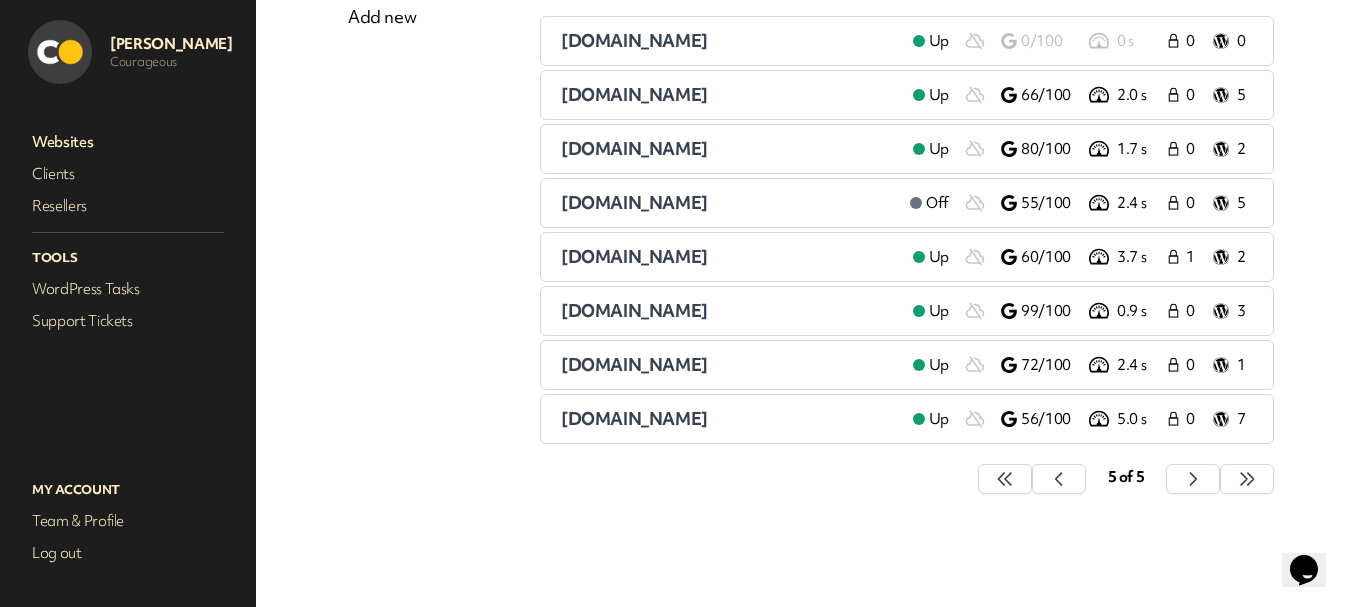 click on "[DOMAIN_NAME]" at bounding box center [634, 202] 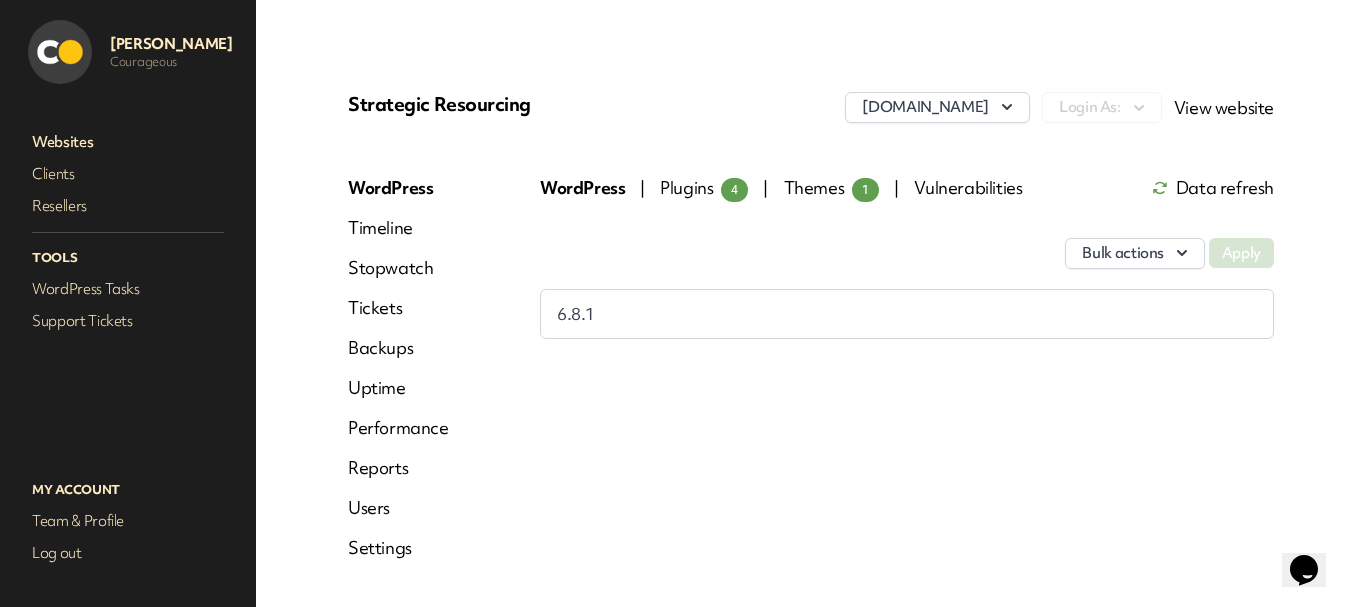 click on "Uptime" at bounding box center [398, 388] 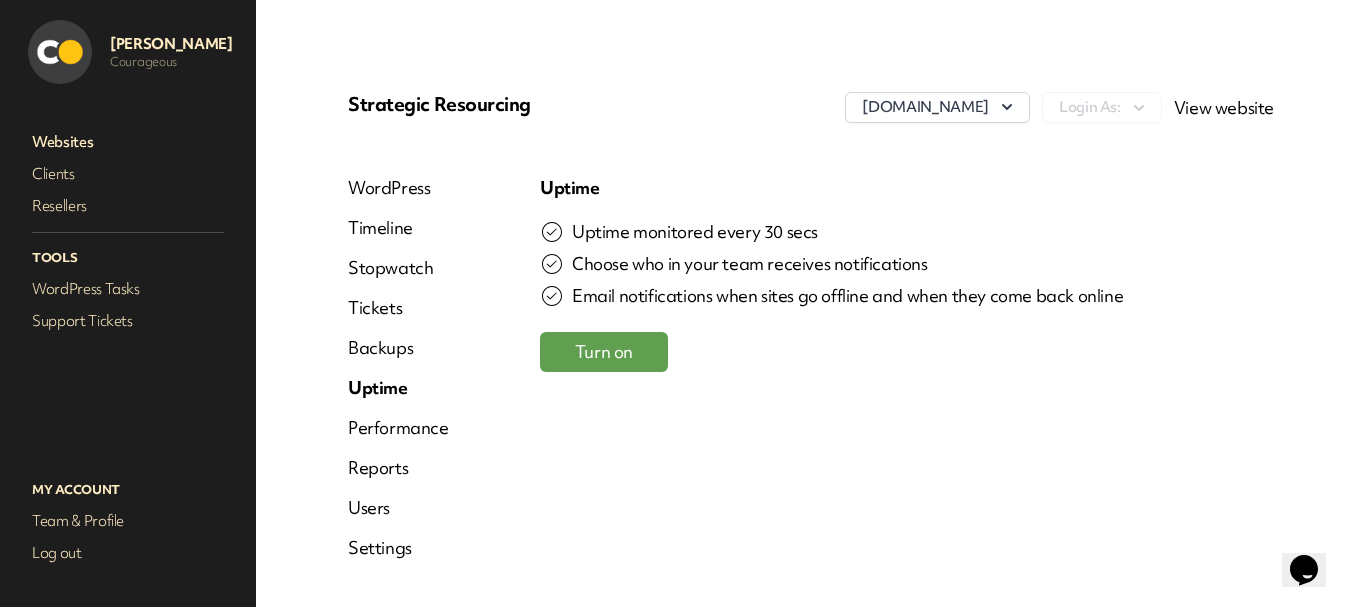 click on "Turn on" at bounding box center (604, 351) 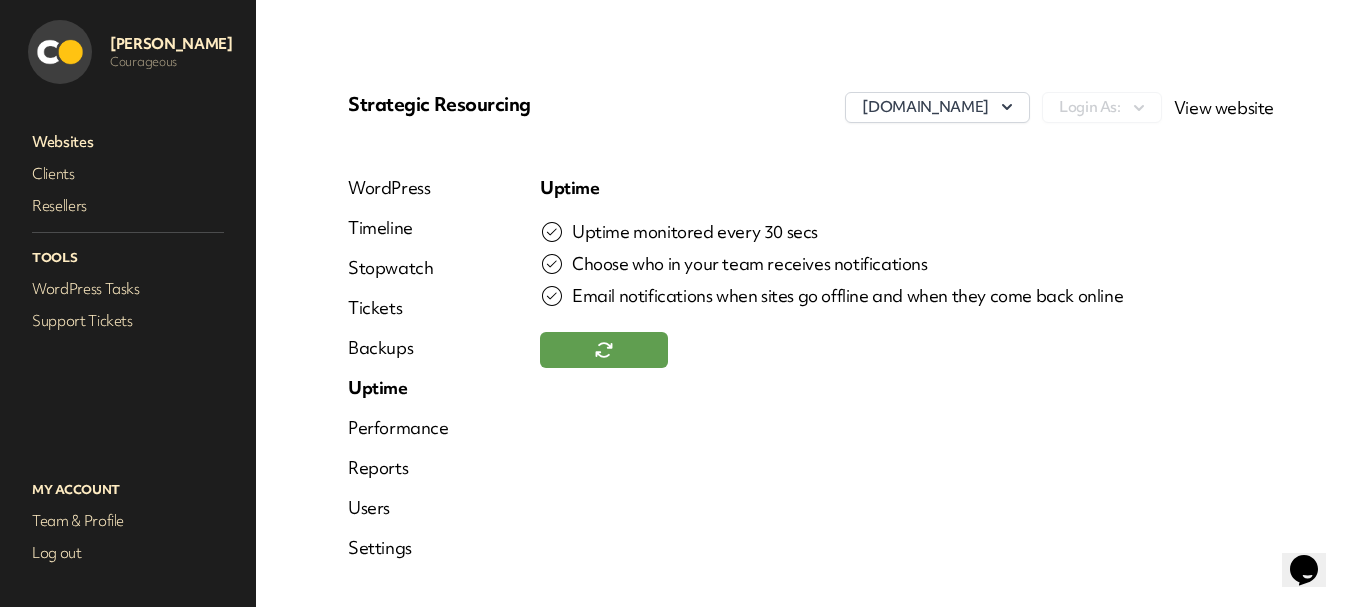 click on "Websites" at bounding box center [128, 142] 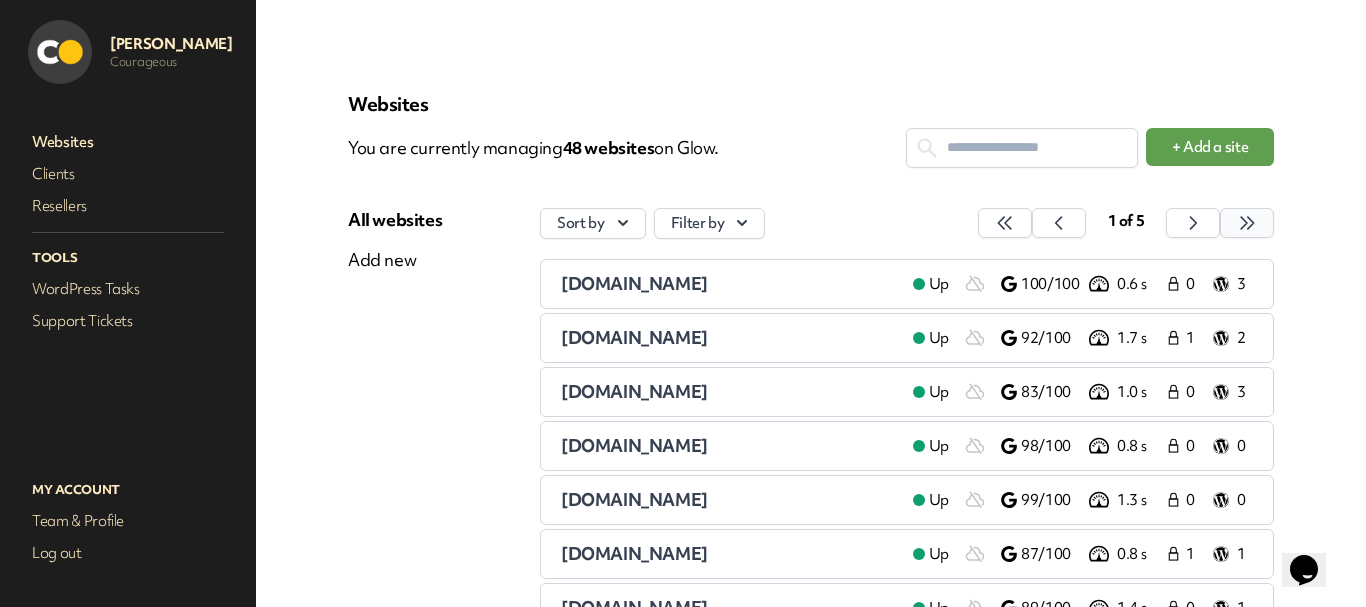 click at bounding box center [1005, 223] 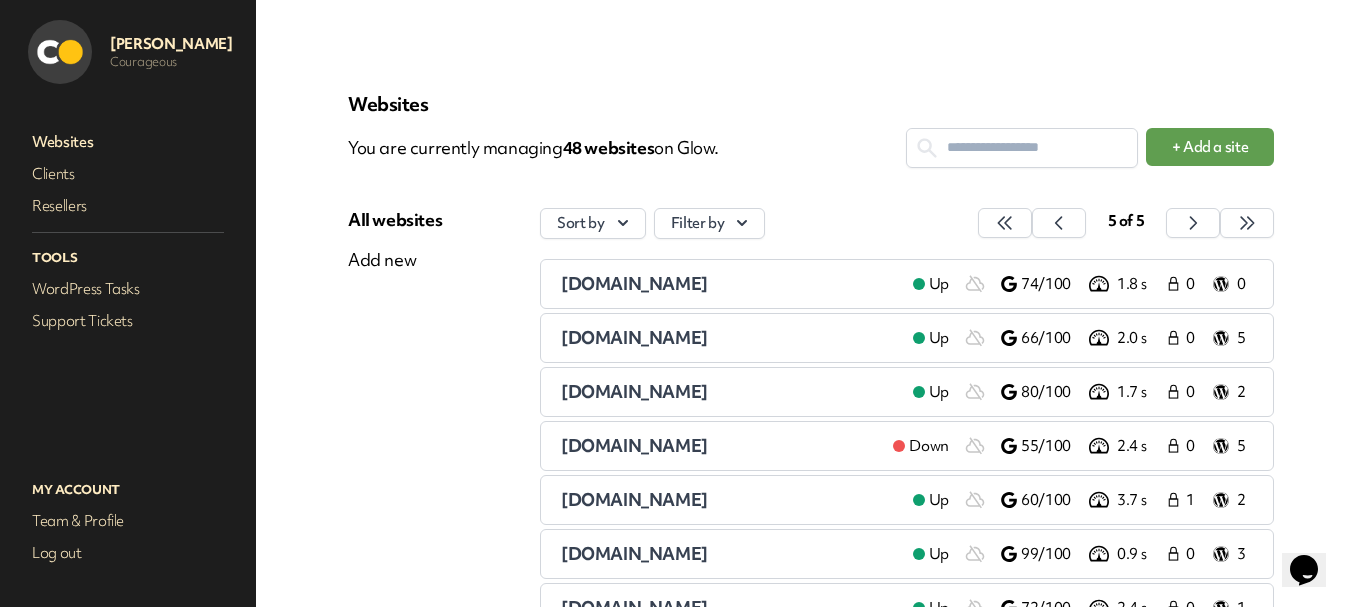 click on "[DOMAIN_NAME]" at bounding box center (634, 445) 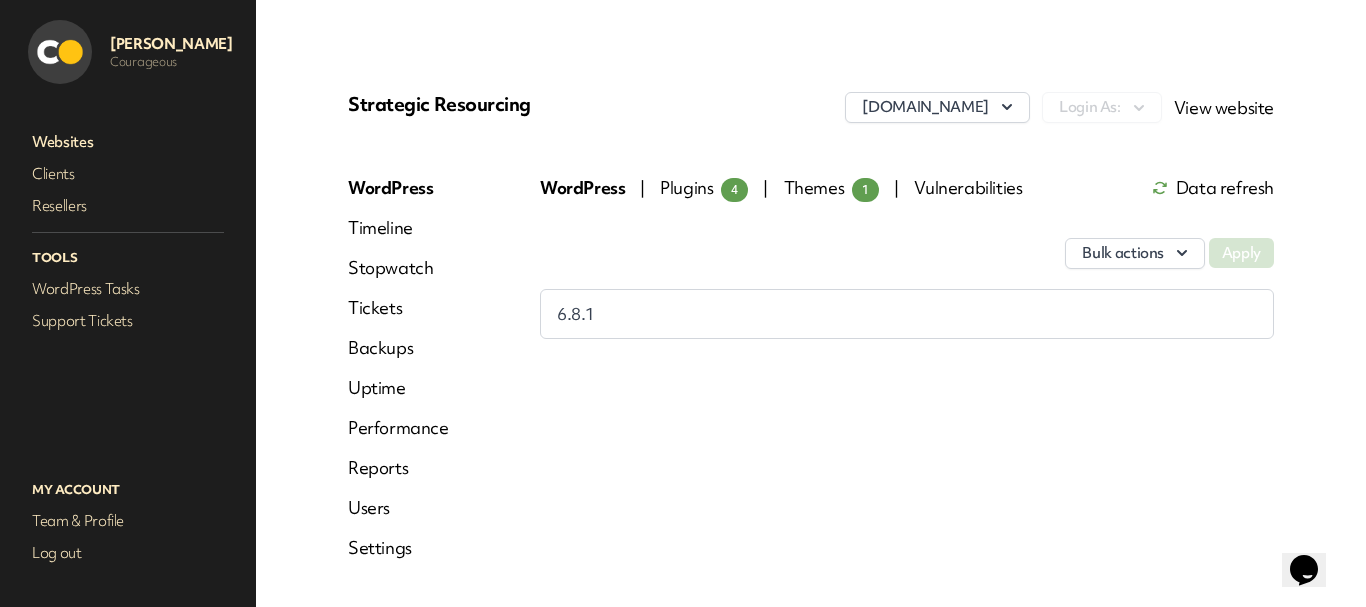 click on "Uptime" at bounding box center [398, 388] 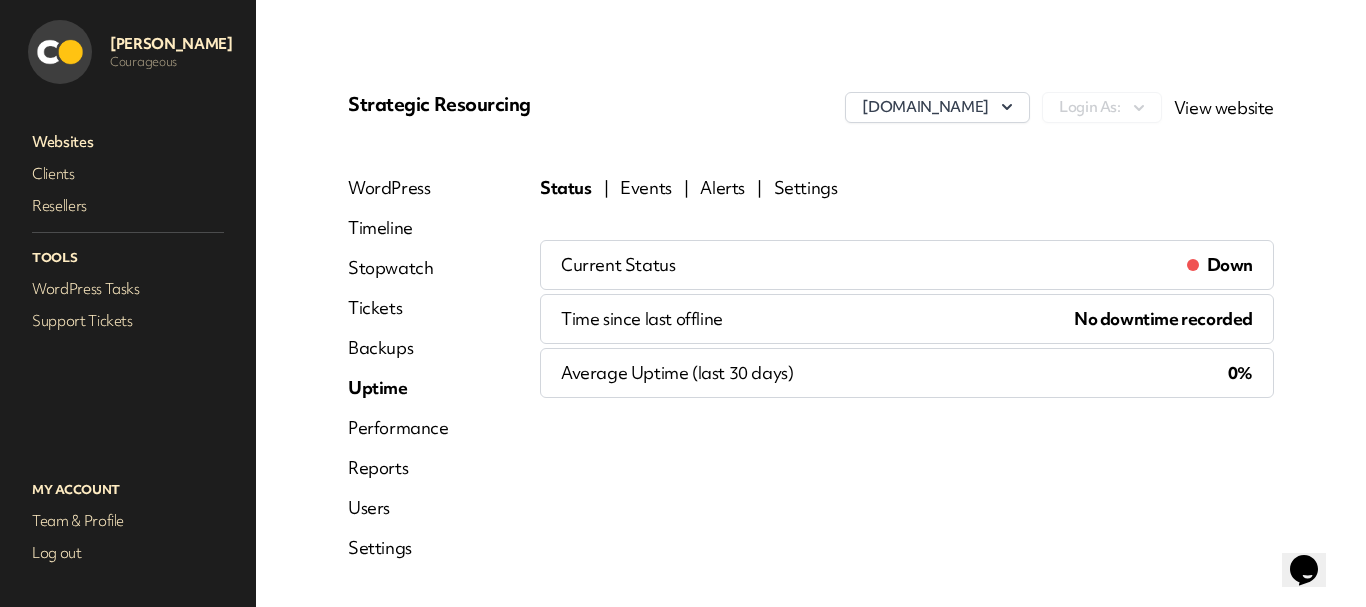 click on "Settings" at bounding box center [806, 188] 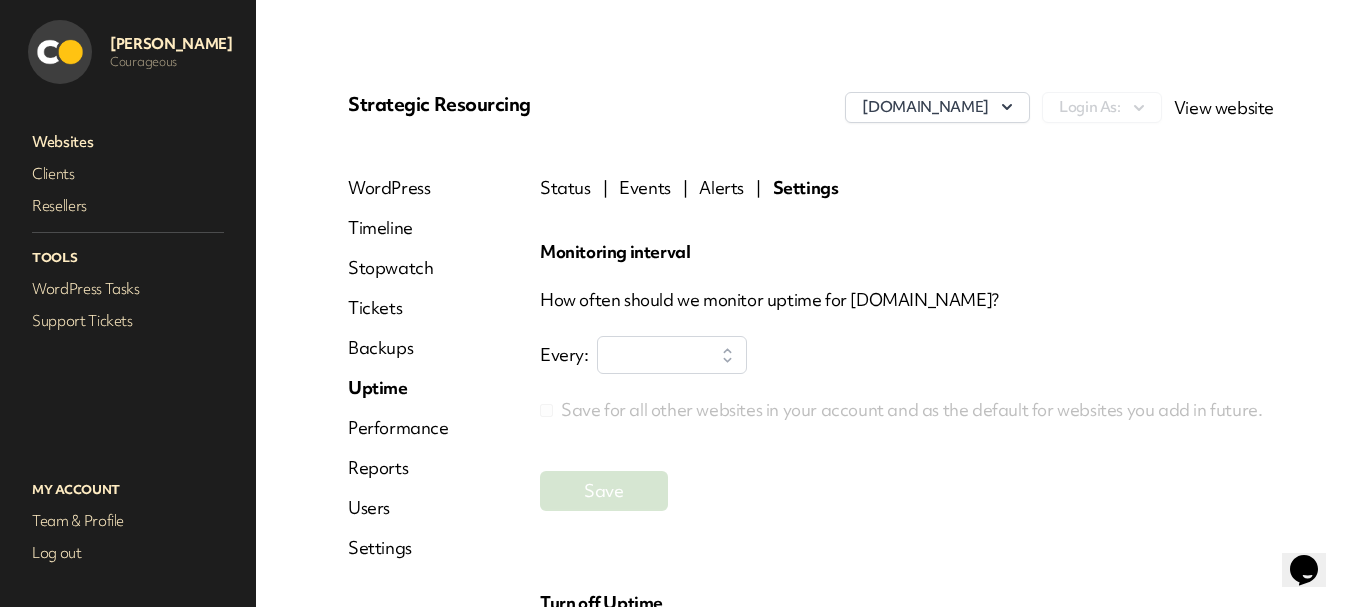 select on "**" 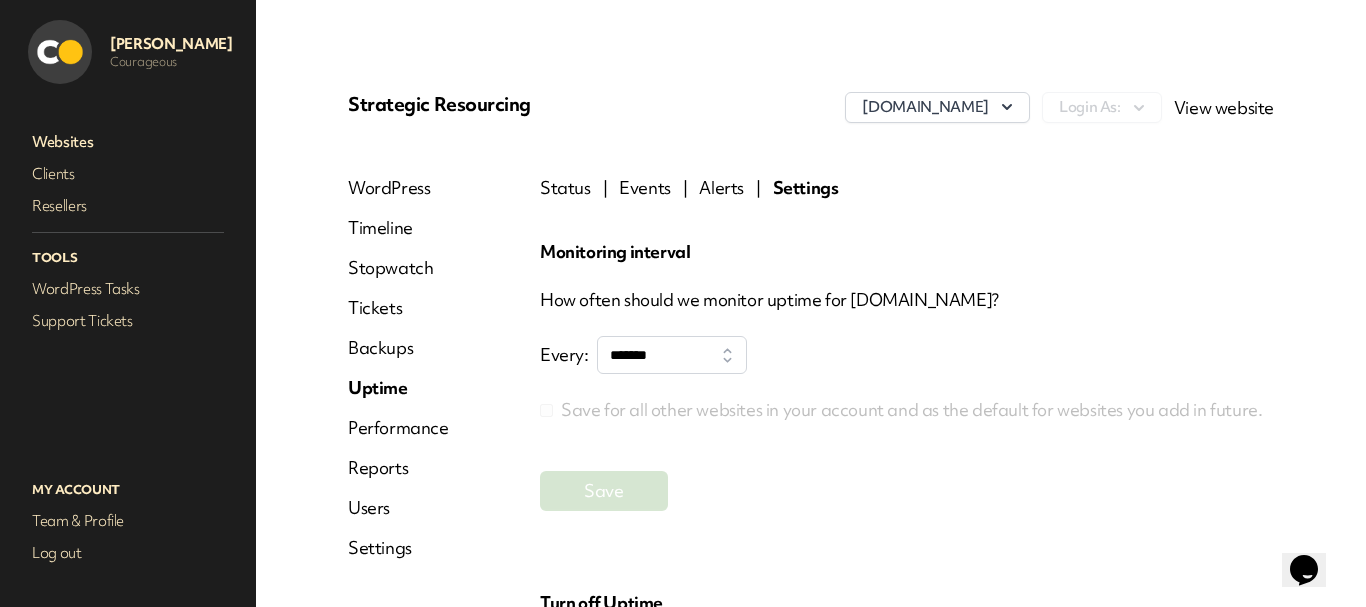 click on "Uptime" at bounding box center (398, 388) 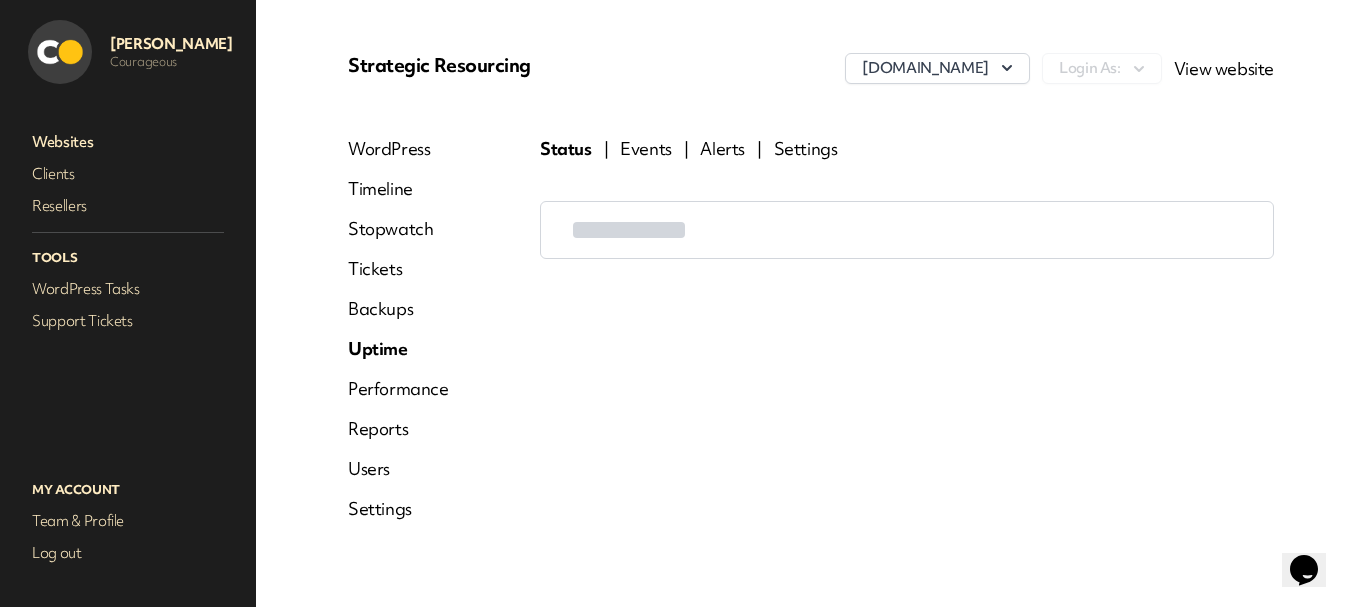 scroll, scrollTop: 61, scrollLeft: 0, axis: vertical 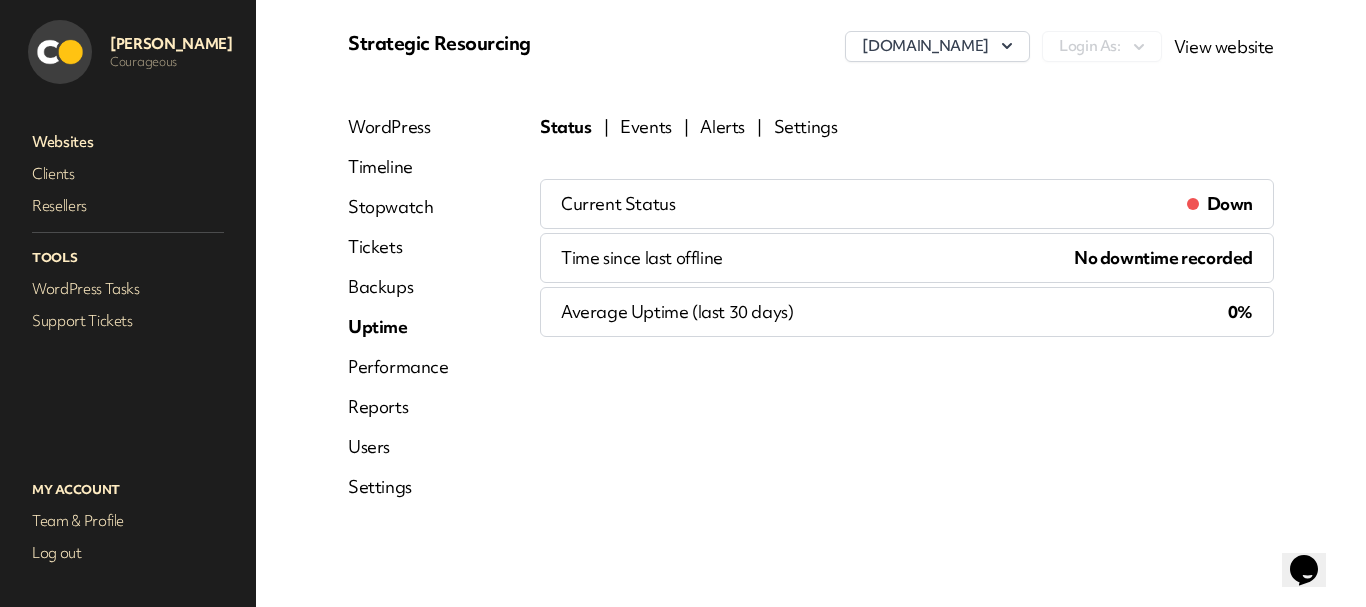 click on "Events" at bounding box center [646, 127] 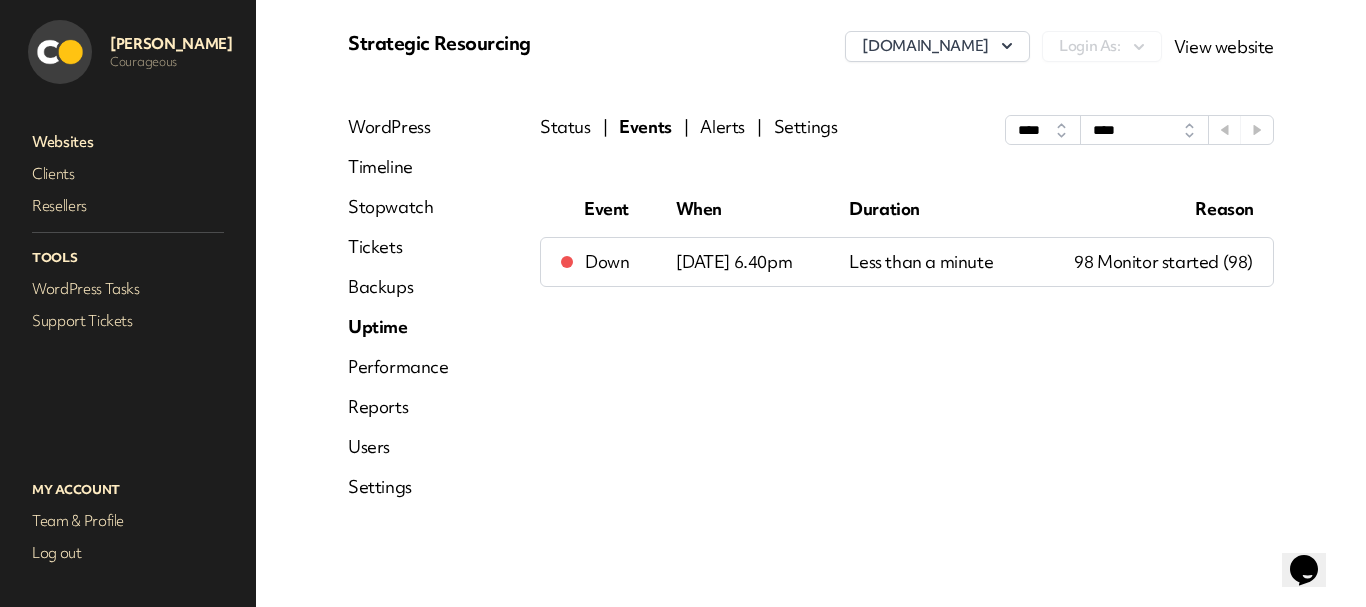click on "Alerts" at bounding box center (722, 130) 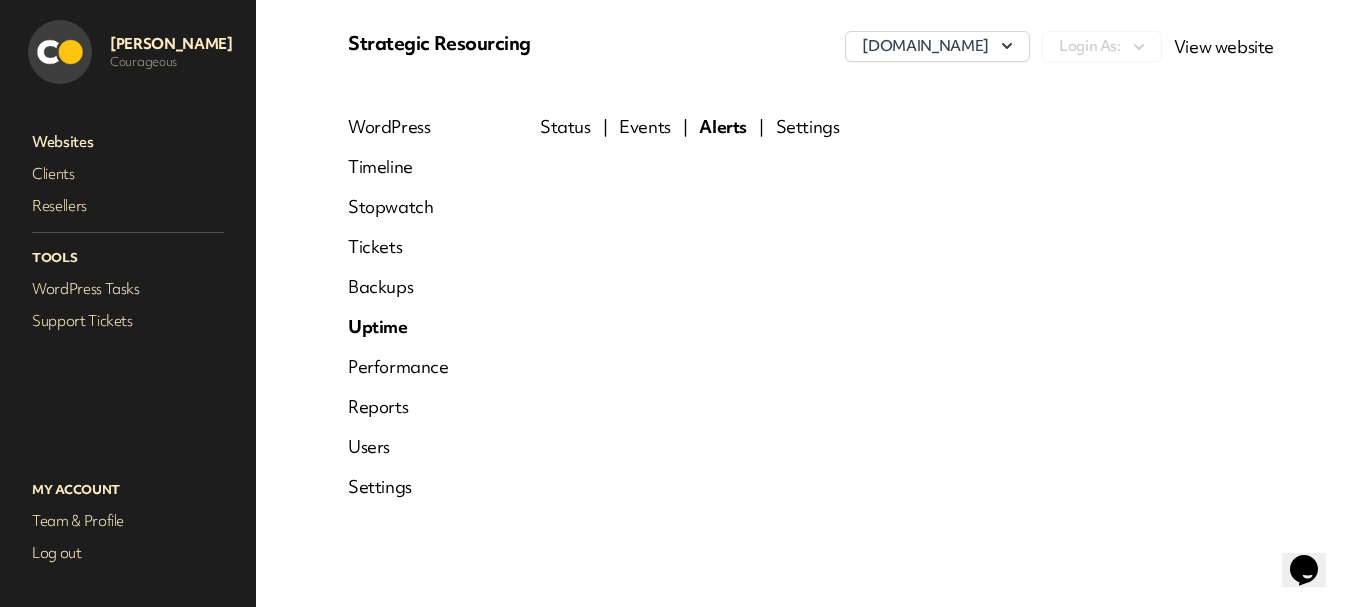 click on "Settings" at bounding box center [808, 127] 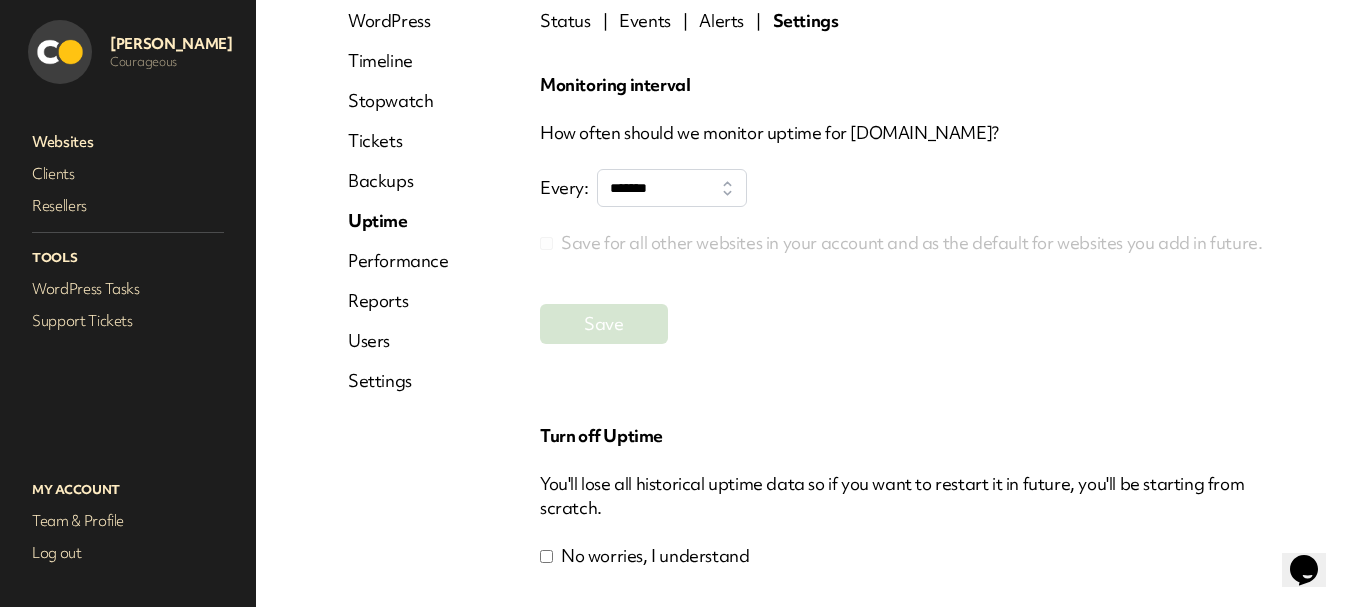 scroll, scrollTop: 309, scrollLeft: 0, axis: vertical 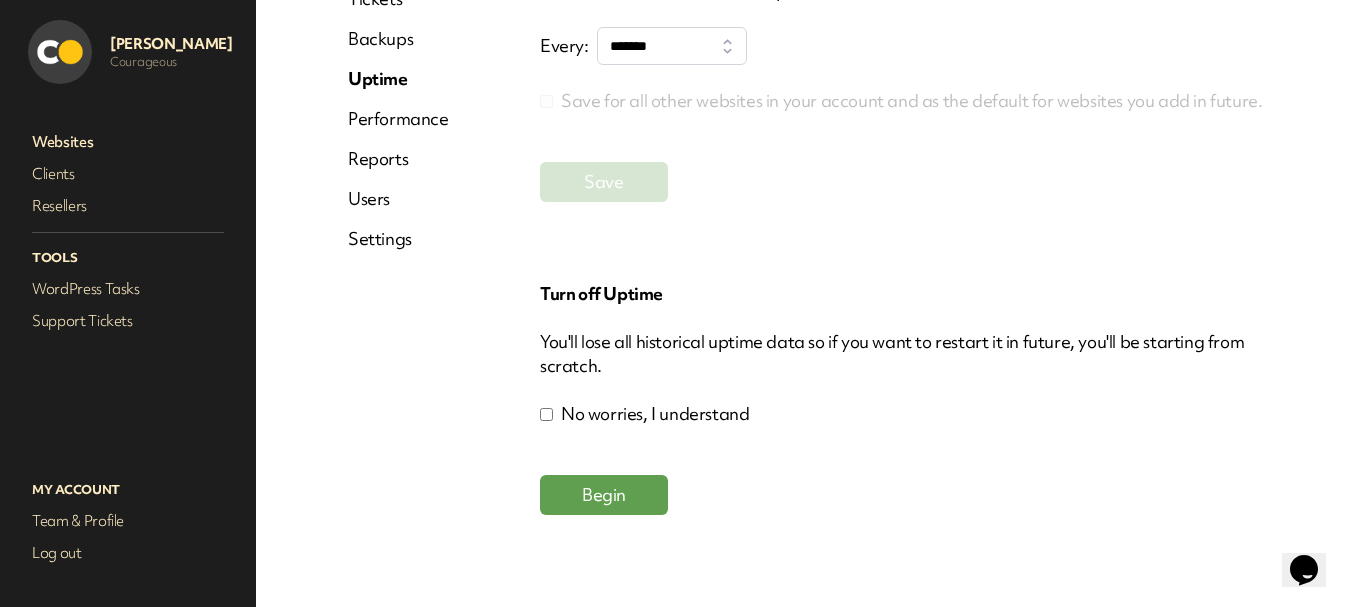 click on "Begin" at bounding box center (604, 495) 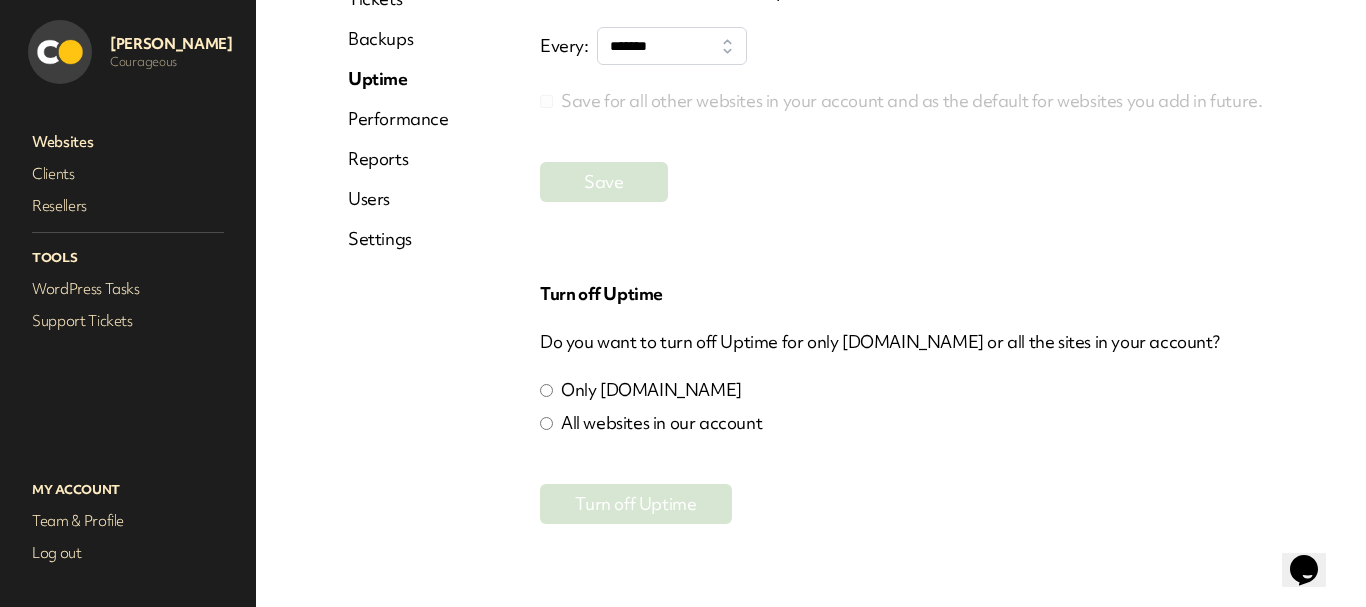 click on "Only [DOMAIN_NAME]" at bounding box center (651, 390) 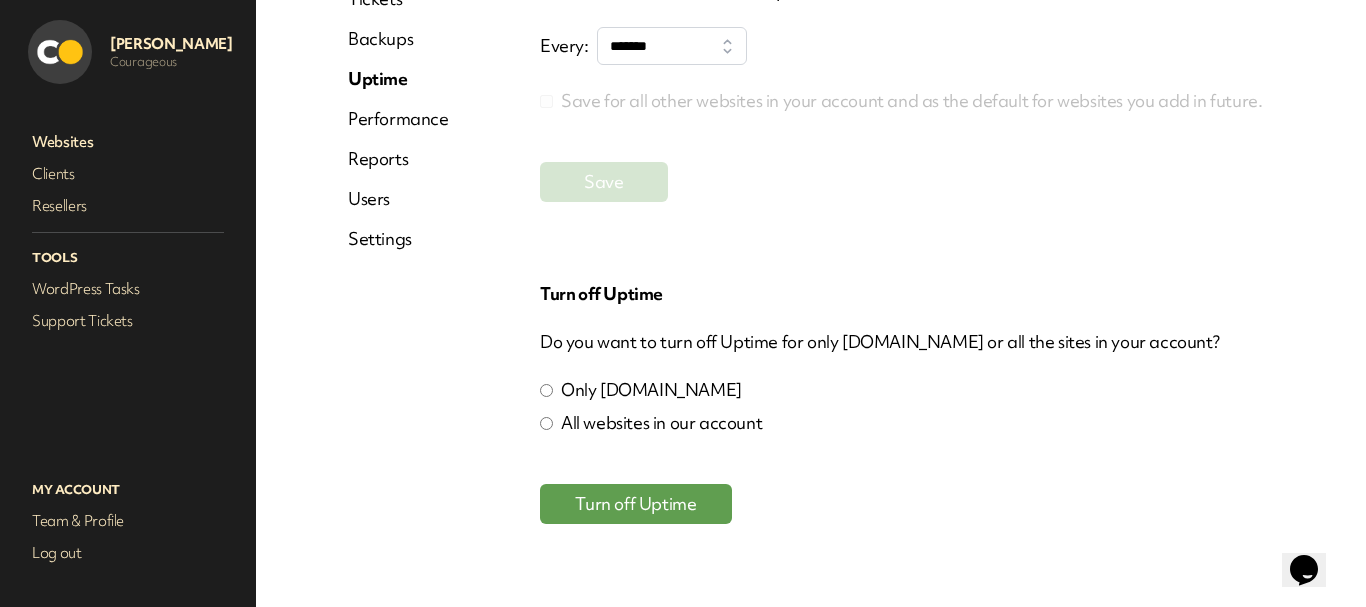 click on "Turn off Uptime" at bounding box center [635, 503] 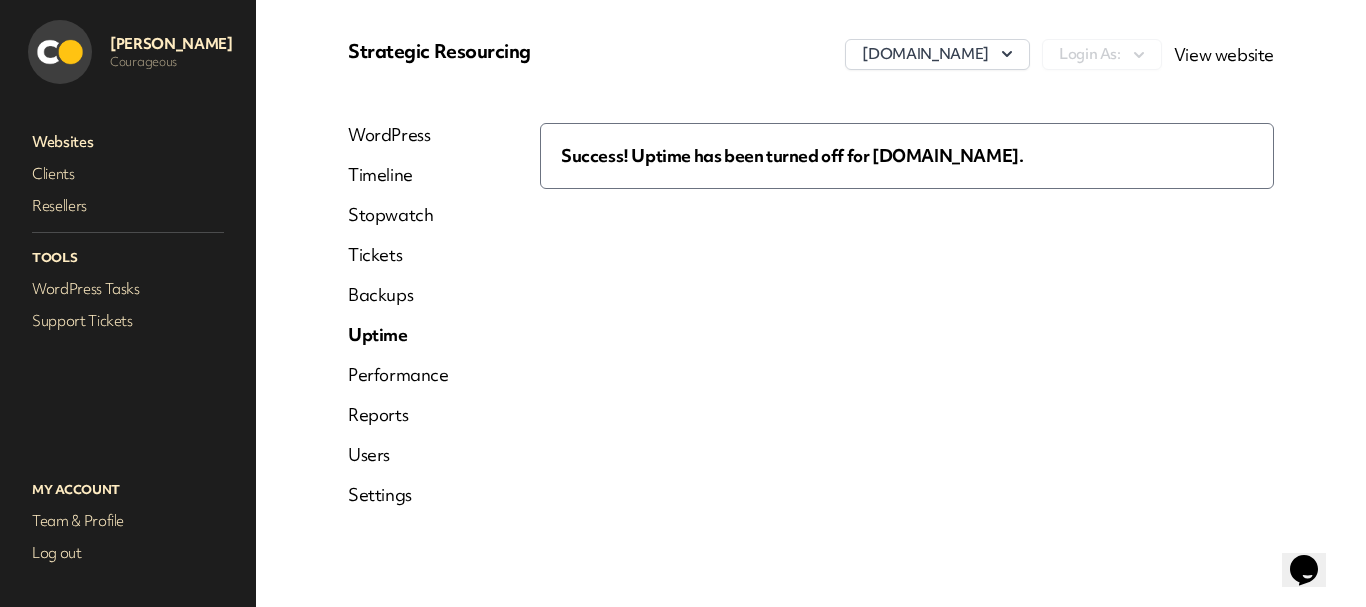 scroll, scrollTop: 0, scrollLeft: 0, axis: both 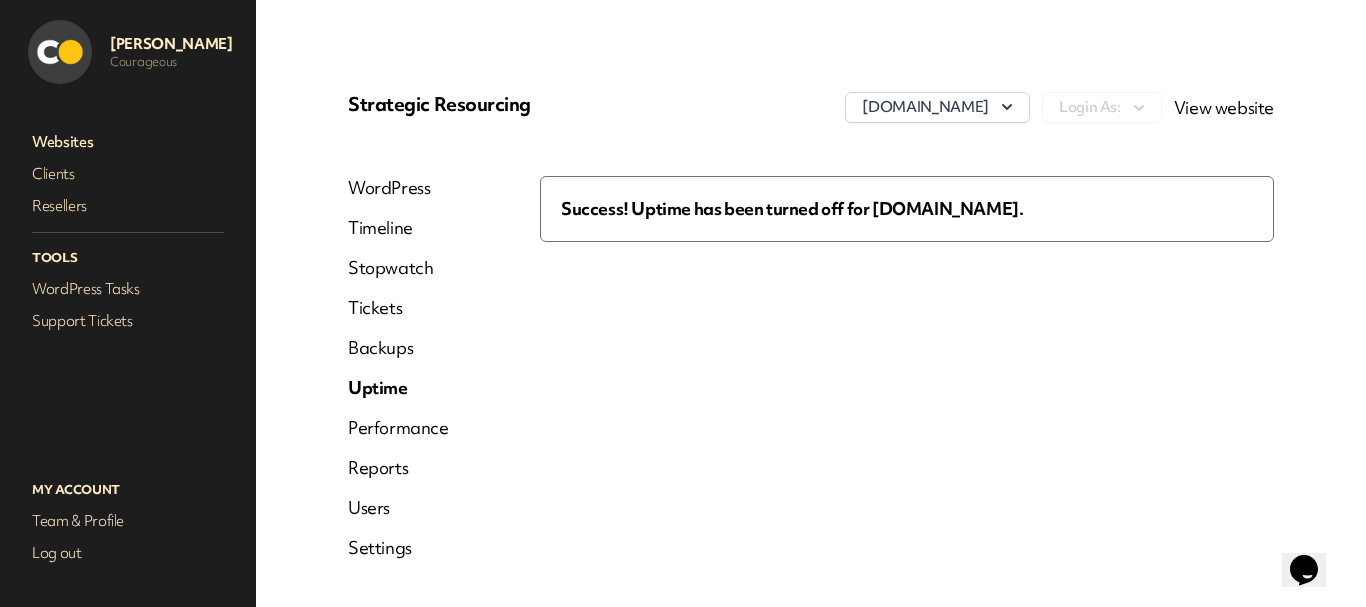 click on "Websites" at bounding box center (128, 142) 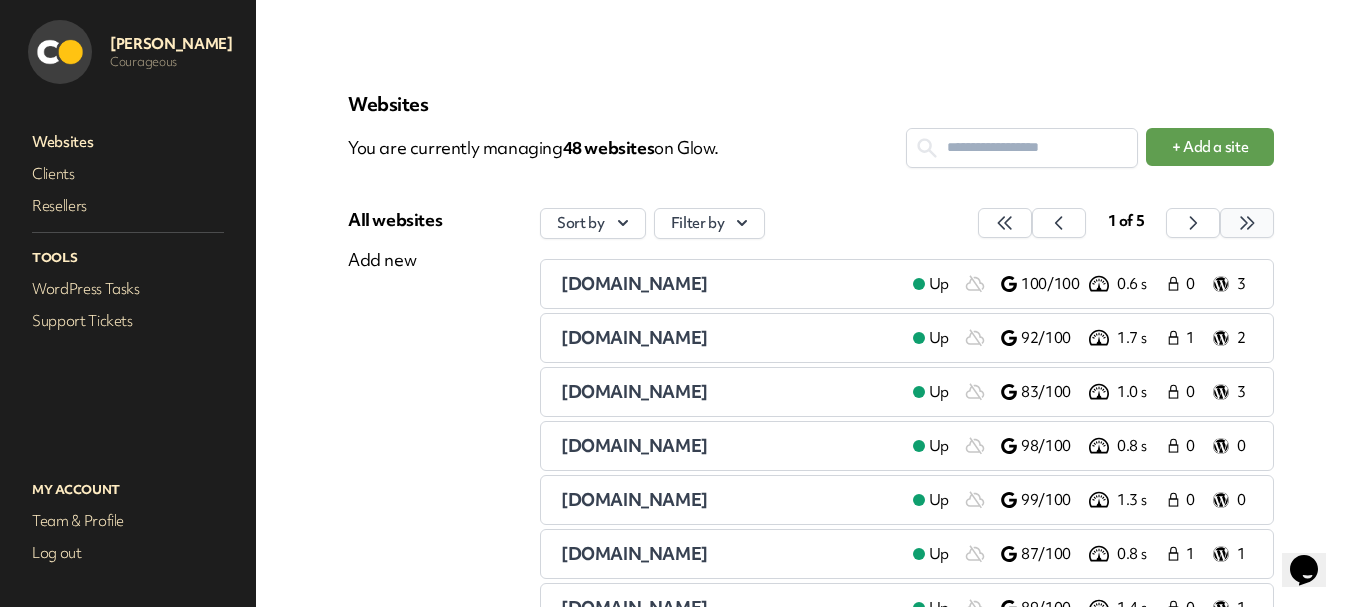 click 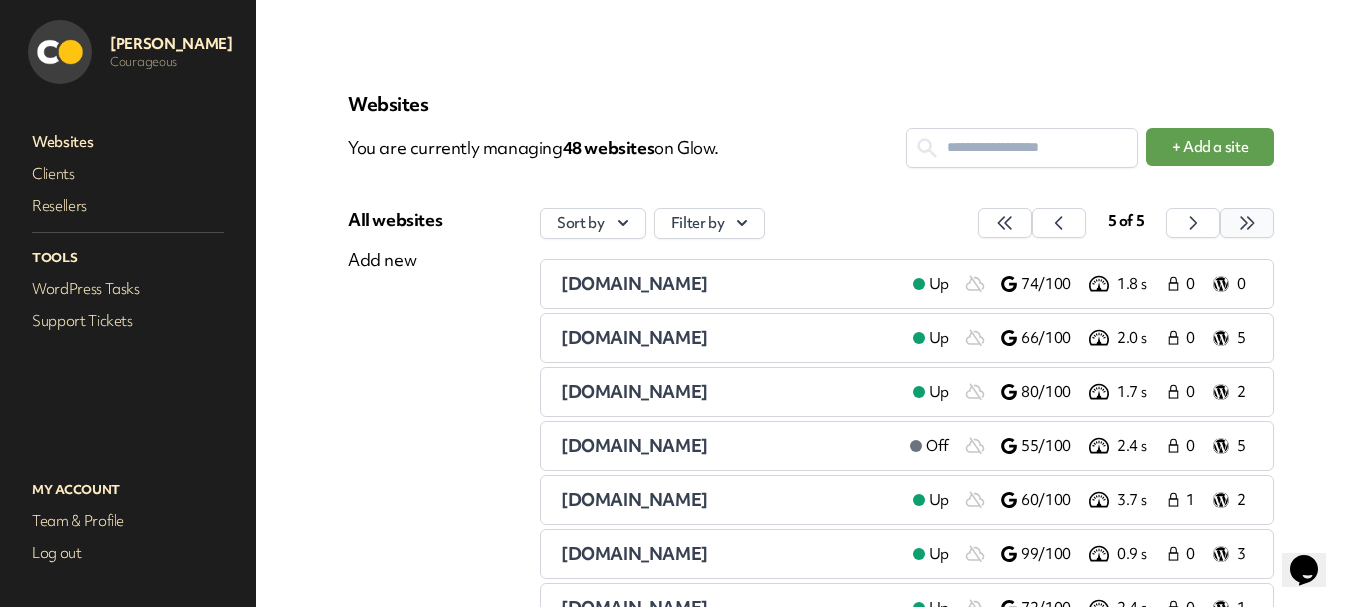 click 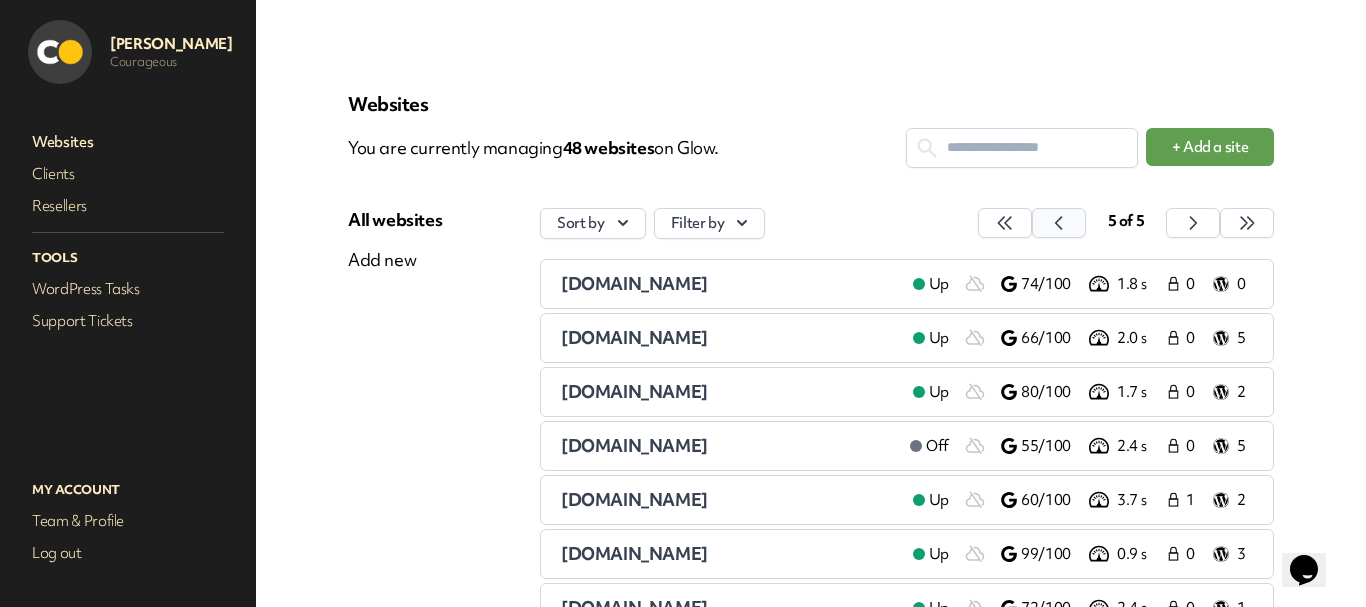 click 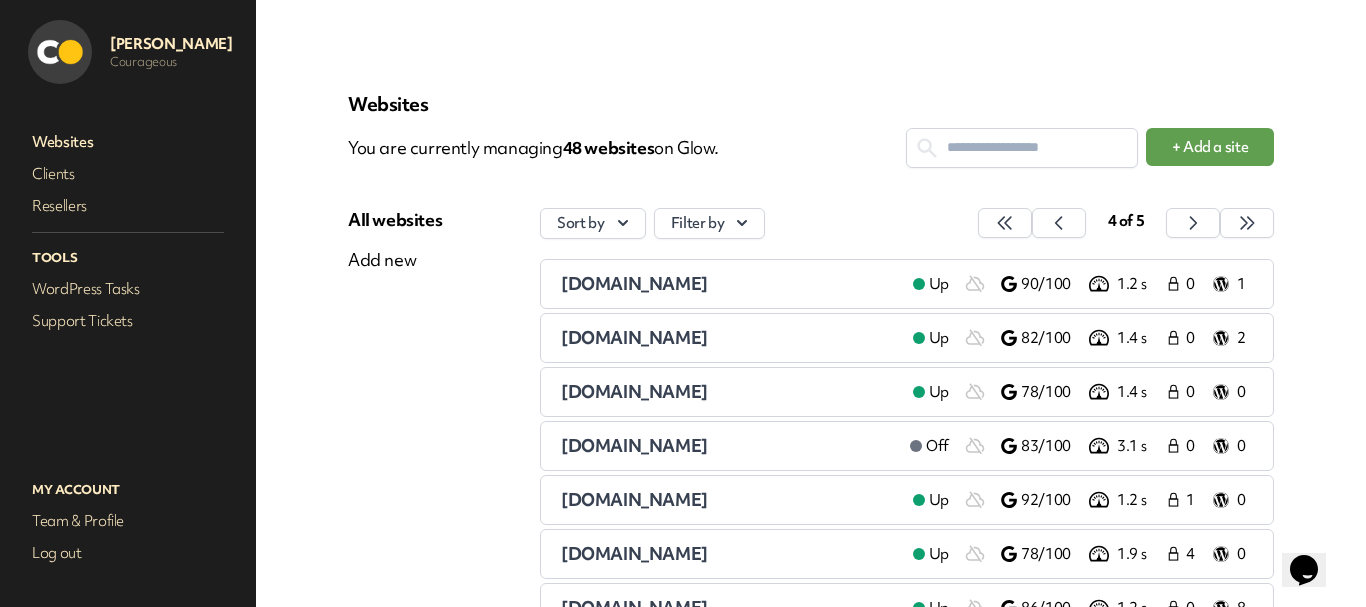 scroll, scrollTop: 351, scrollLeft: 0, axis: vertical 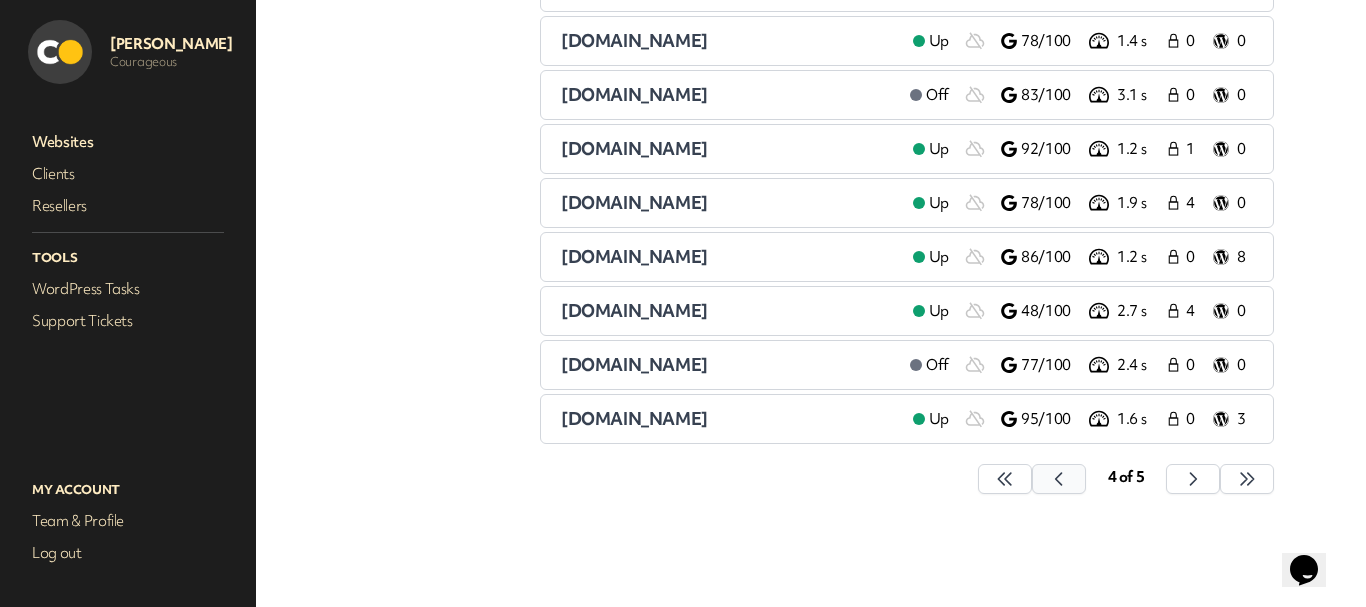 click 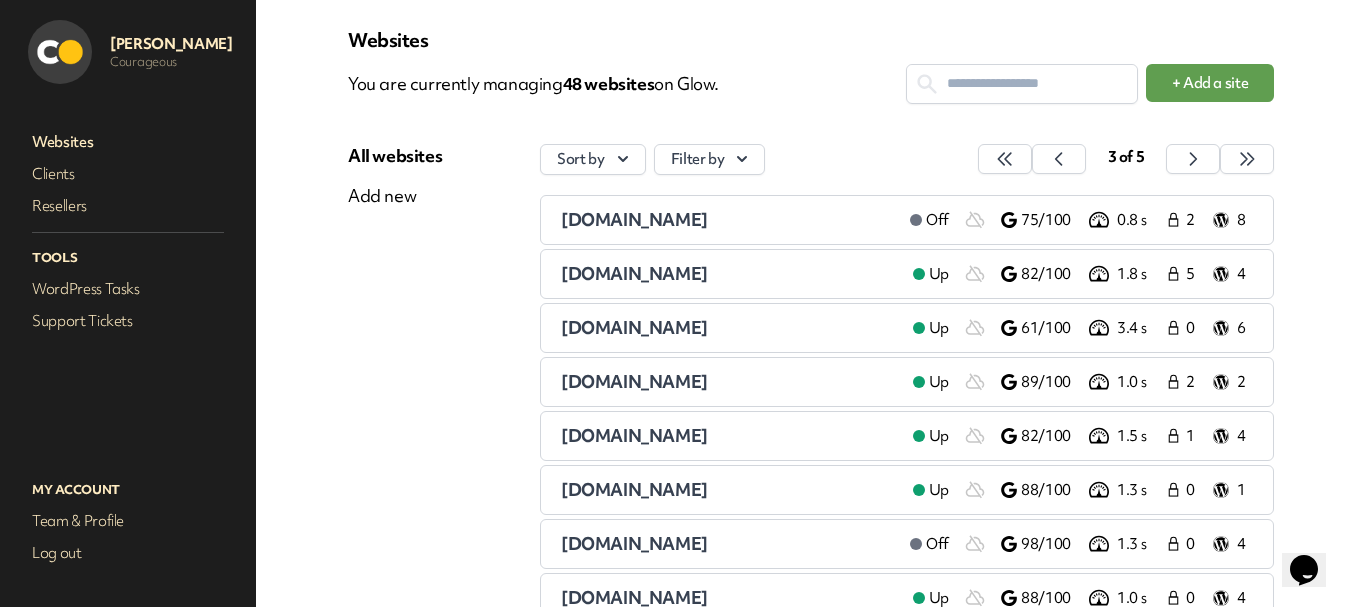scroll, scrollTop: 51, scrollLeft: 0, axis: vertical 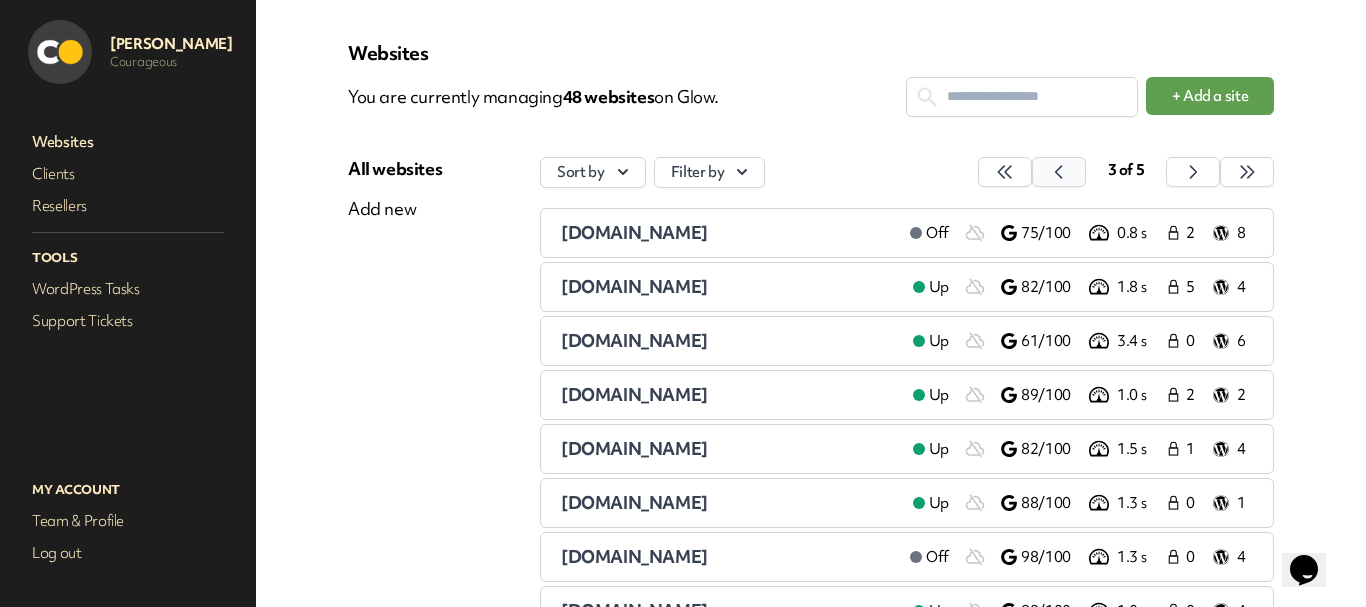 click 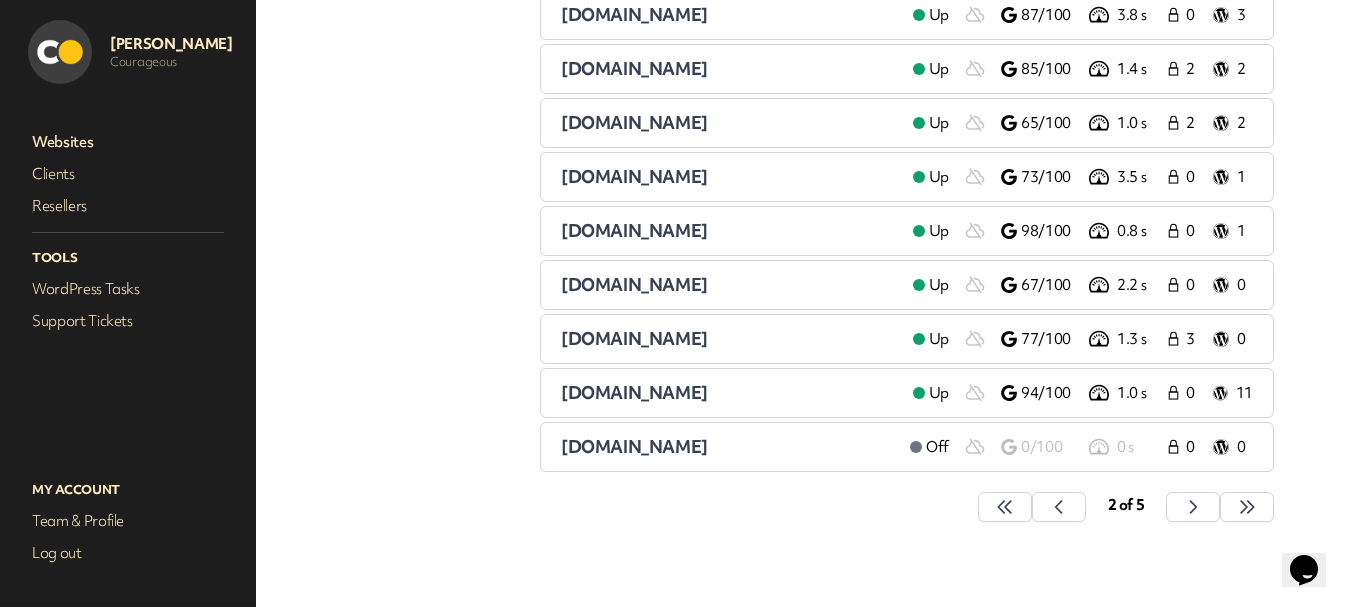 scroll, scrollTop: 351, scrollLeft: 0, axis: vertical 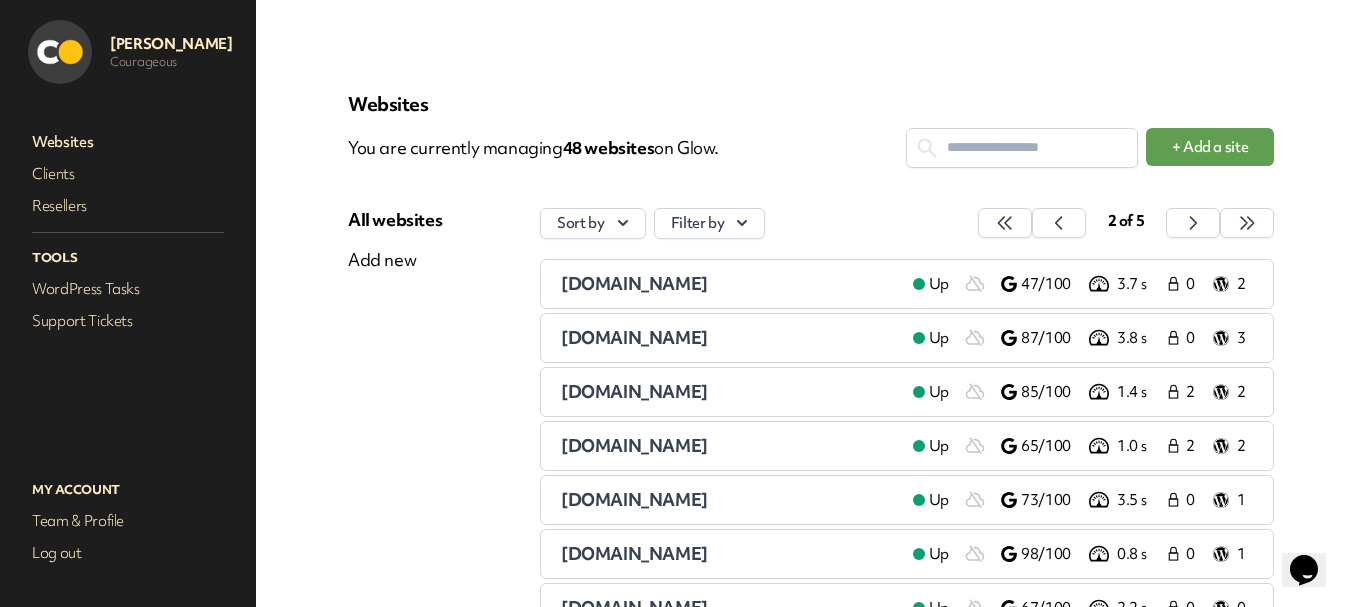 click at bounding box center (1022, 147) 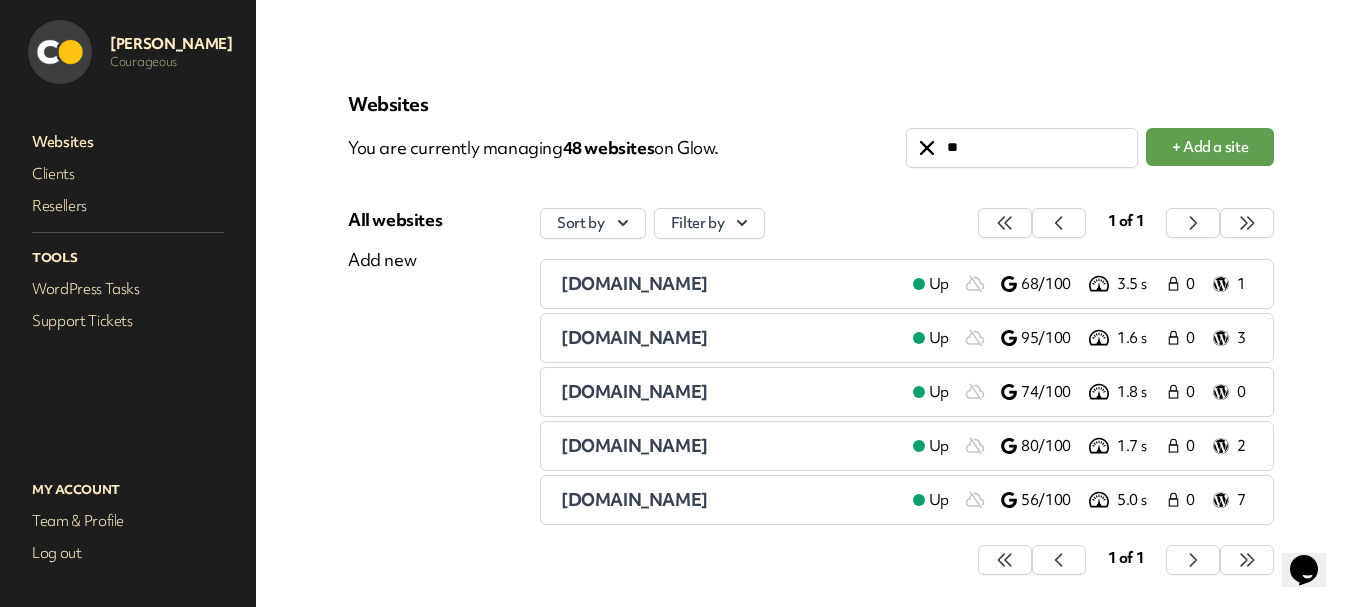 type on "**" 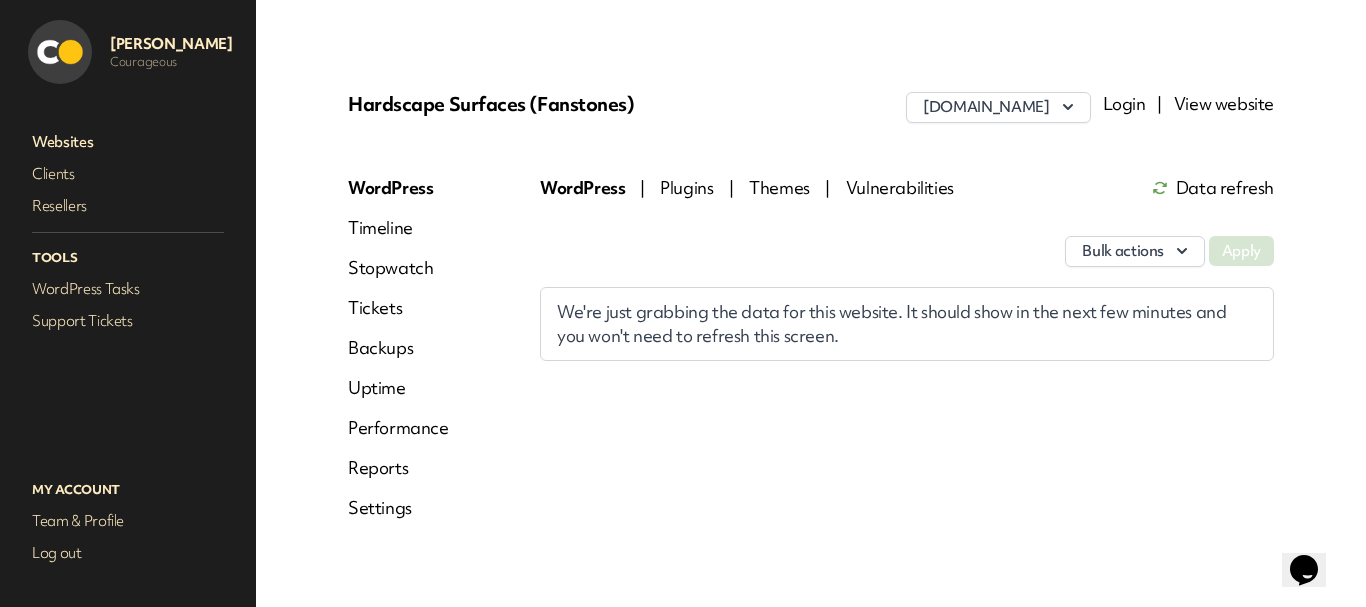 click on "Websites" at bounding box center (128, 142) 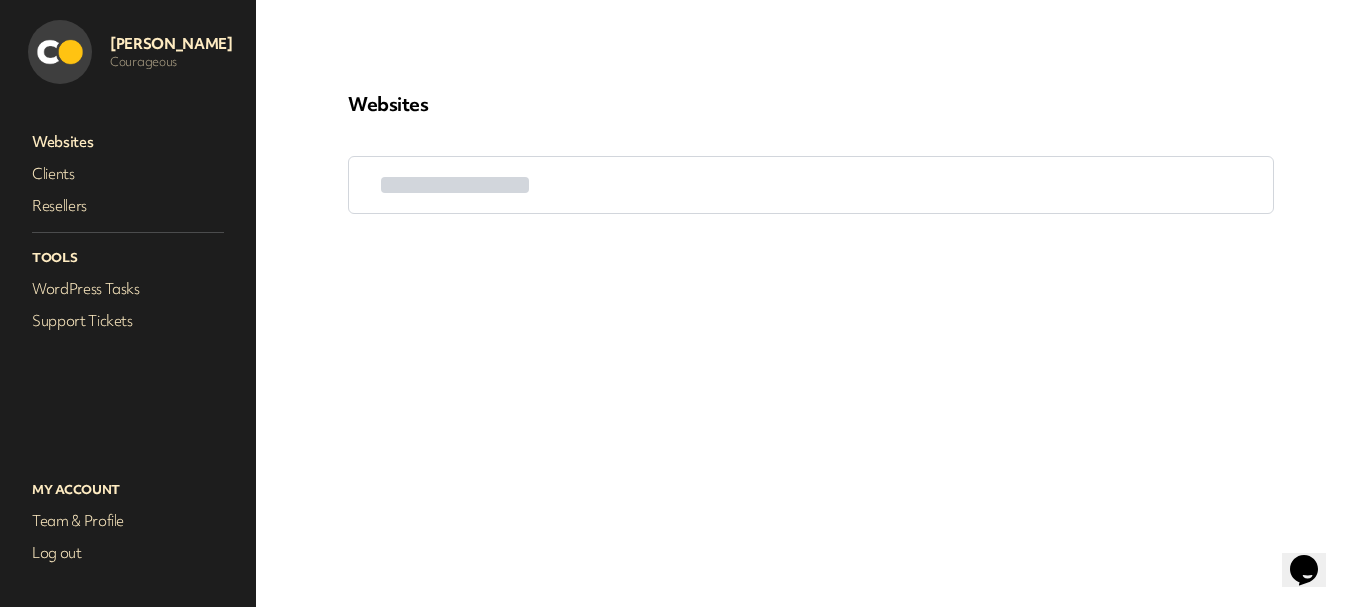 drag, startPoint x: 82, startPoint y: 143, endPoint x: 231, endPoint y: 4, distance: 203.76947 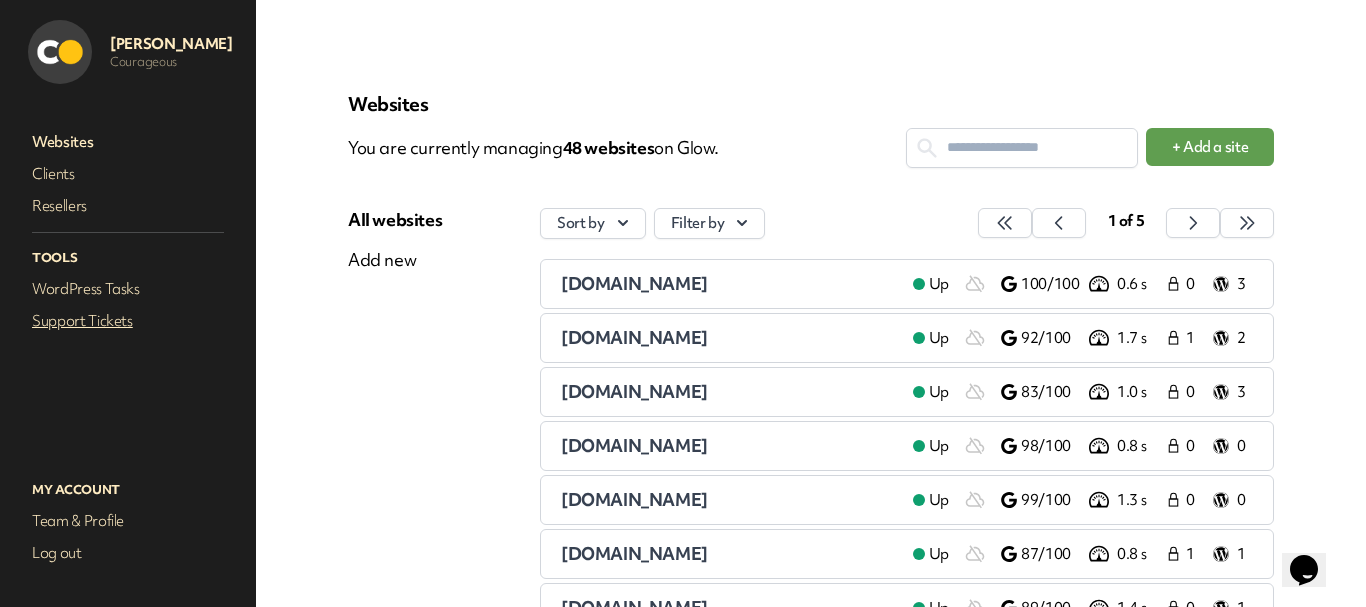click on "Support Tickets" at bounding box center (128, 321) 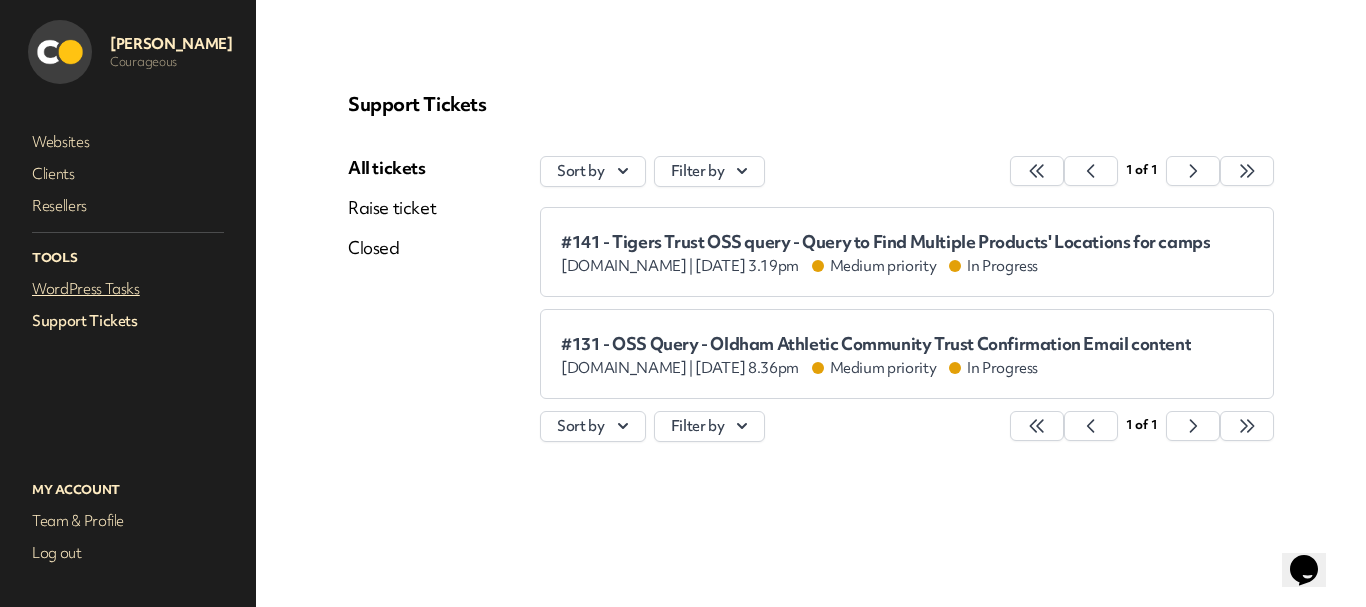 click on "WordPress Tasks" at bounding box center (128, 289) 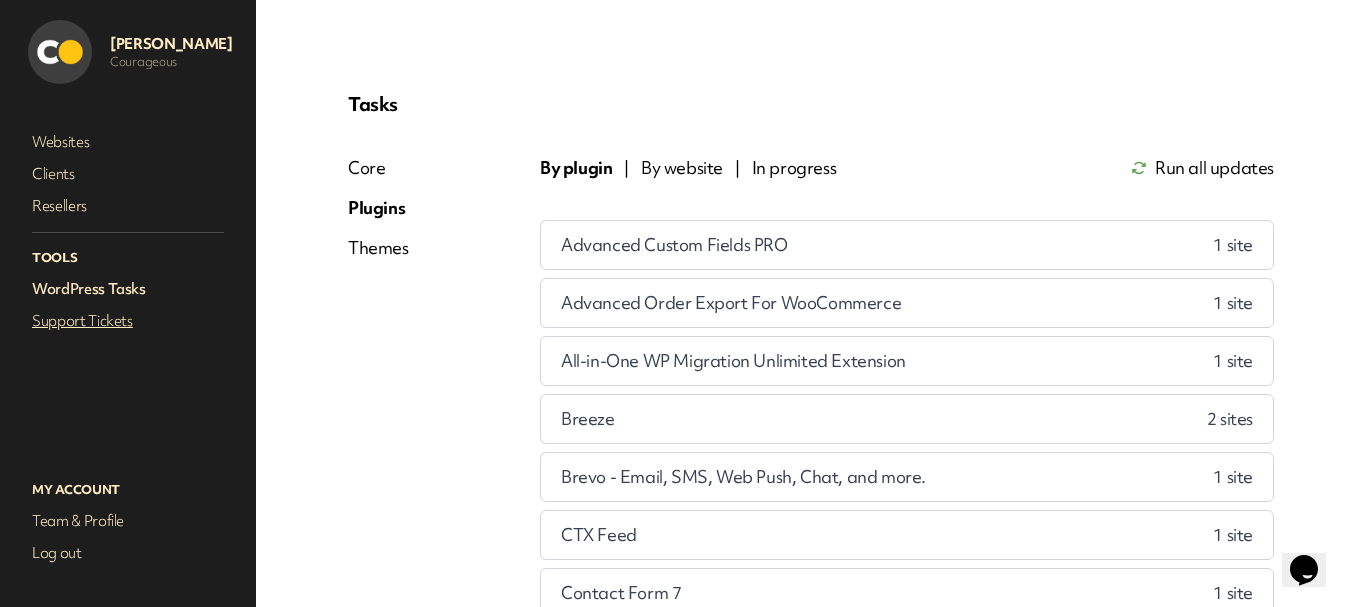 click on "Support Tickets" at bounding box center (128, 321) 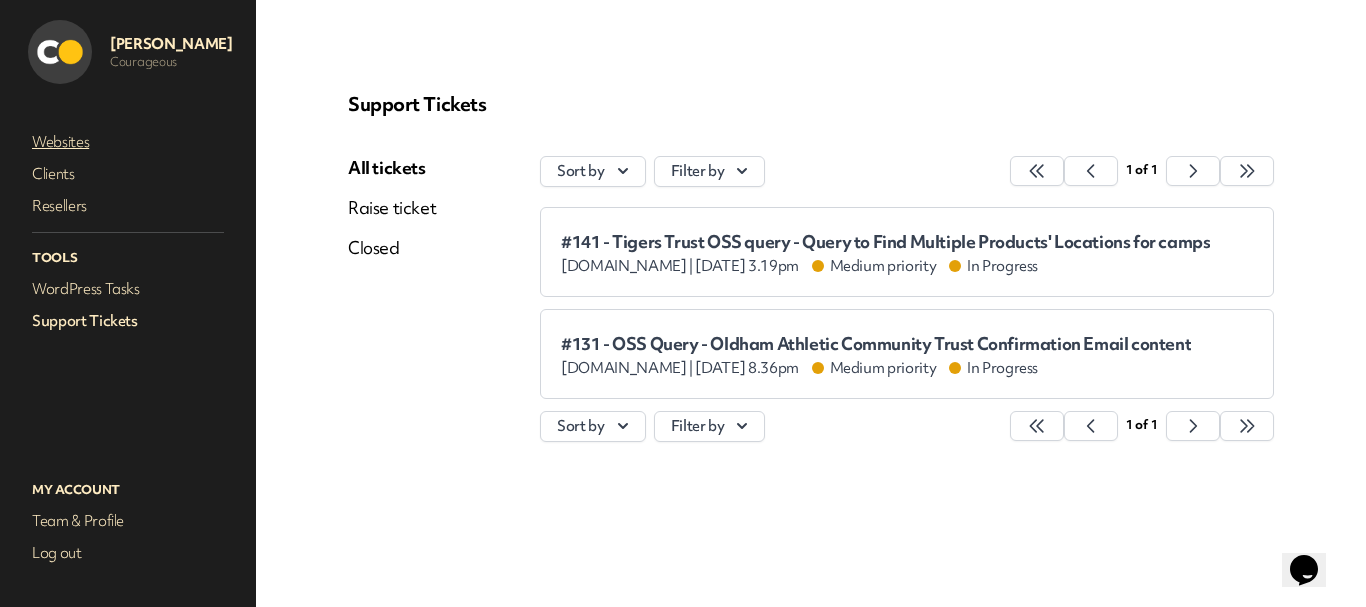 click on "Websites" at bounding box center (128, 142) 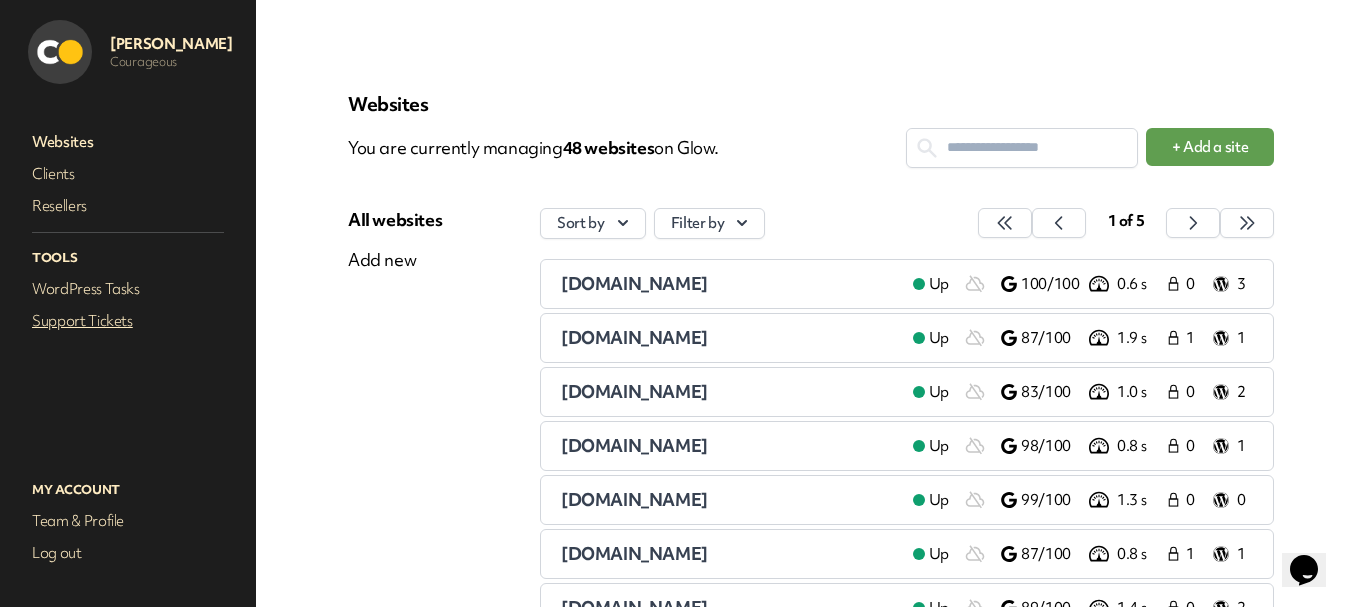 click on "Support Tickets" at bounding box center (128, 321) 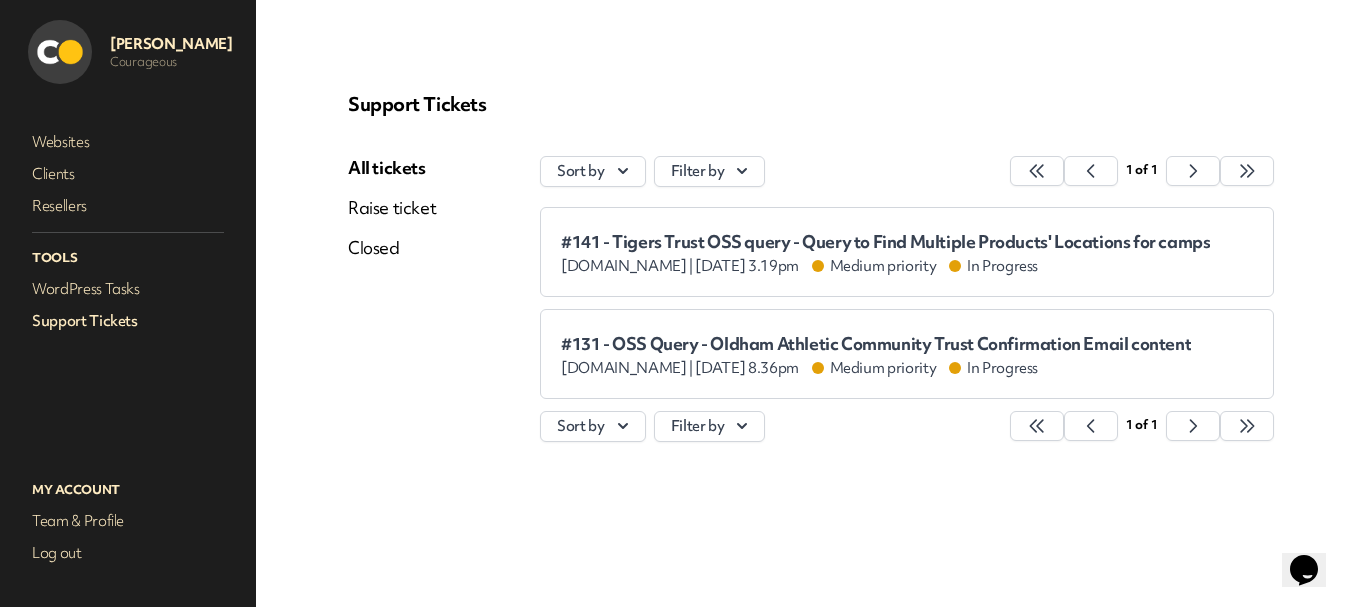 click on "Raise ticket" at bounding box center [392, 208] 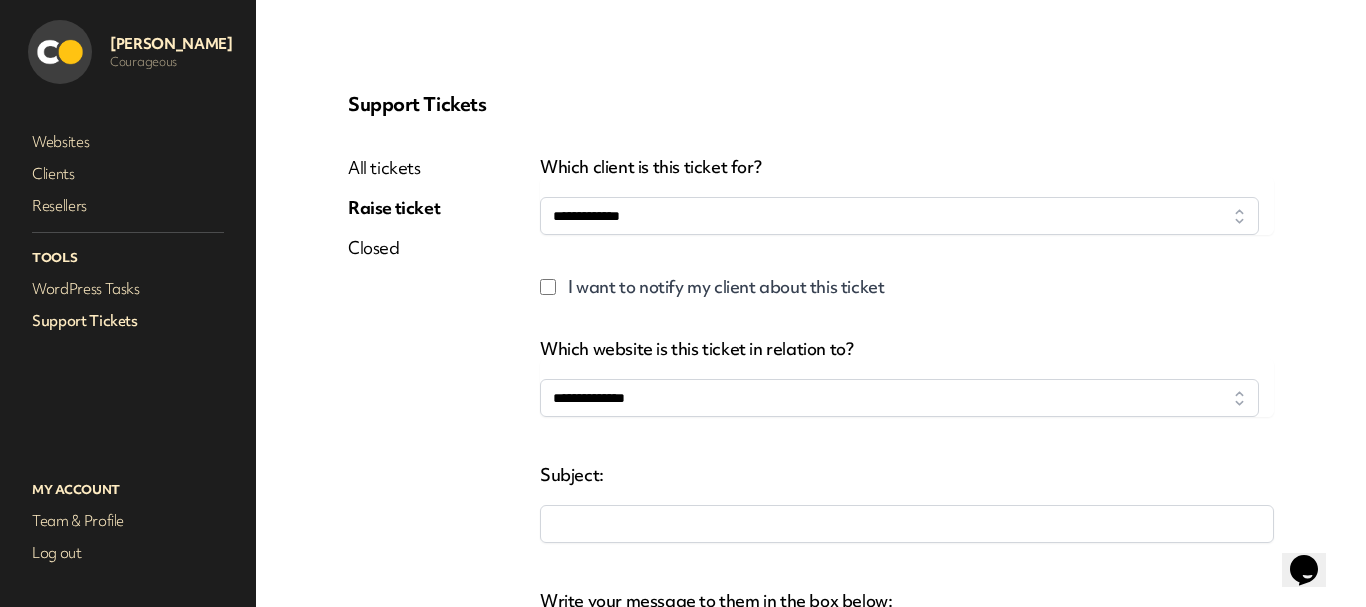 click on "All tickets" at bounding box center (394, 168) 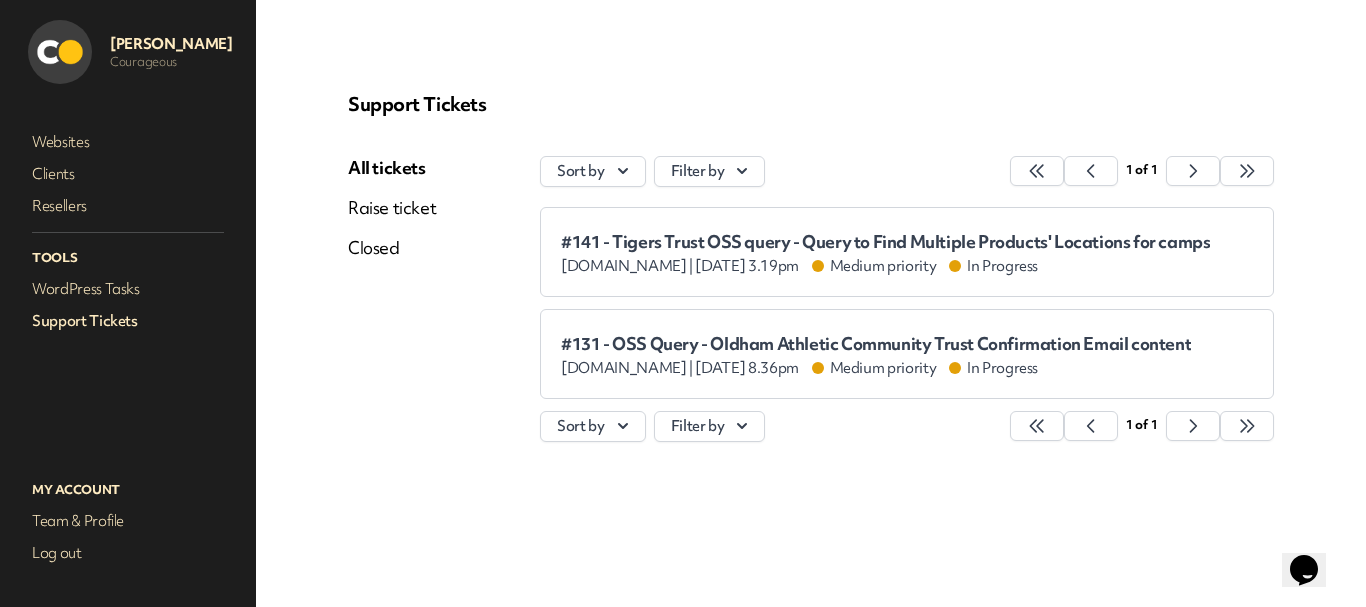 click on "#141 - Tigers Trust OSS query - Query to Find Multiple Products' Locations for camps" at bounding box center (885, 242) 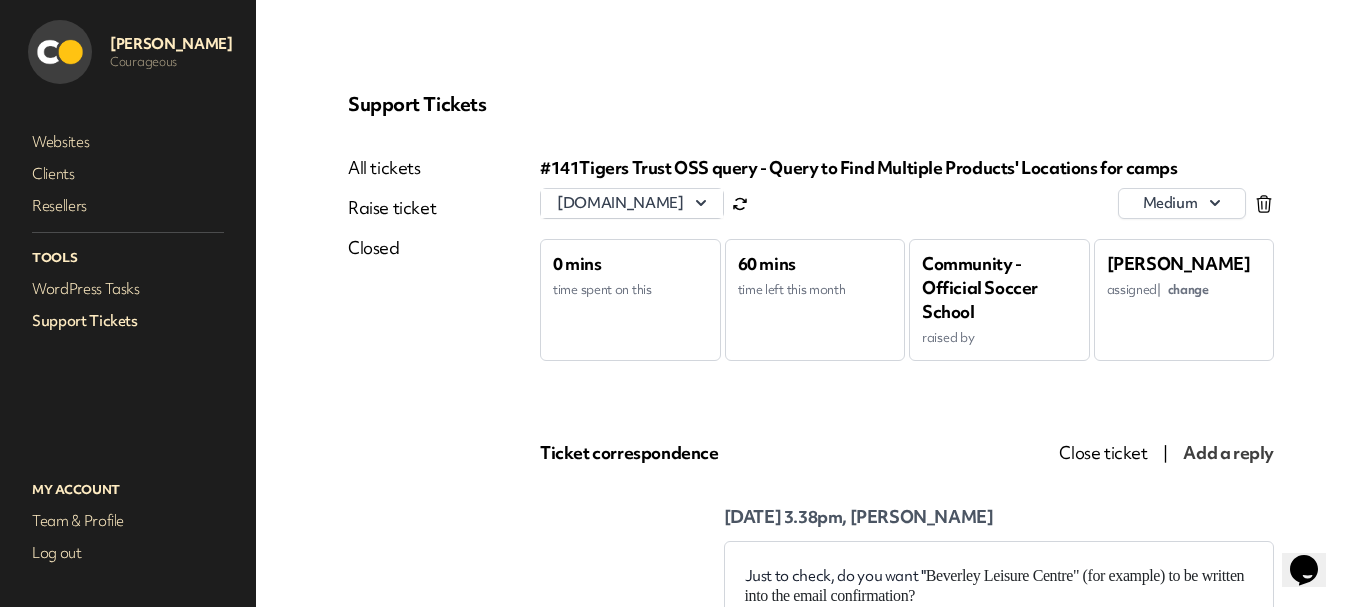 scroll, scrollTop: 0, scrollLeft: 0, axis: both 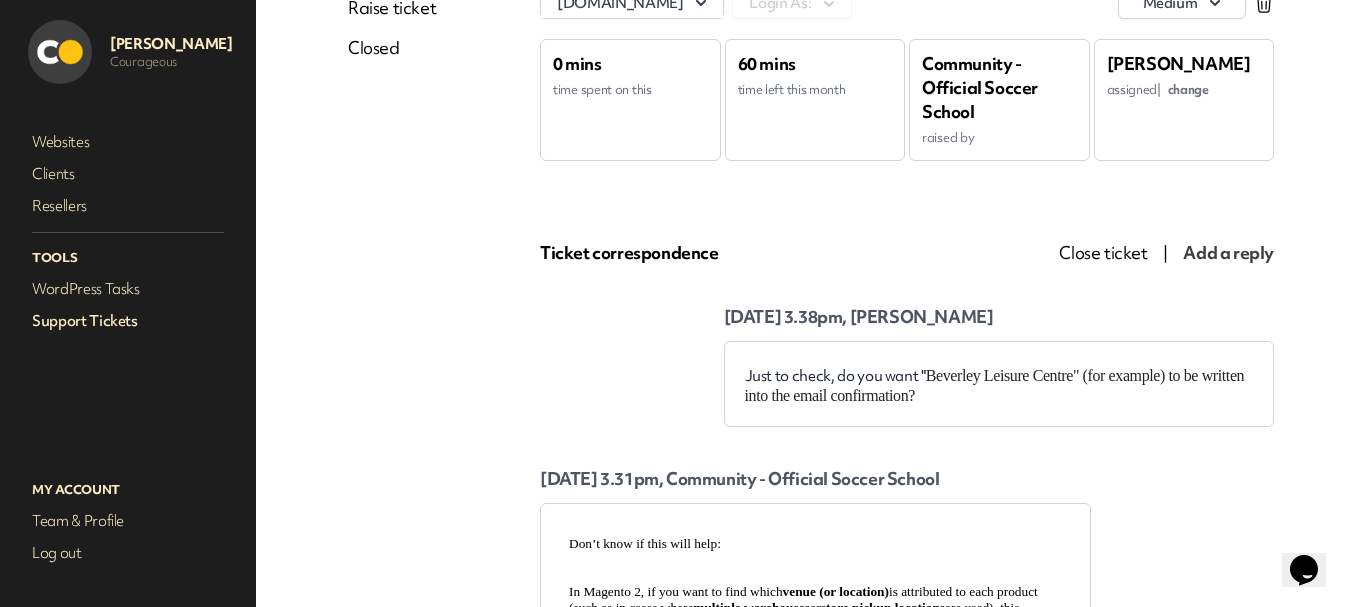 click on "Support Tickets" at bounding box center [128, 321] 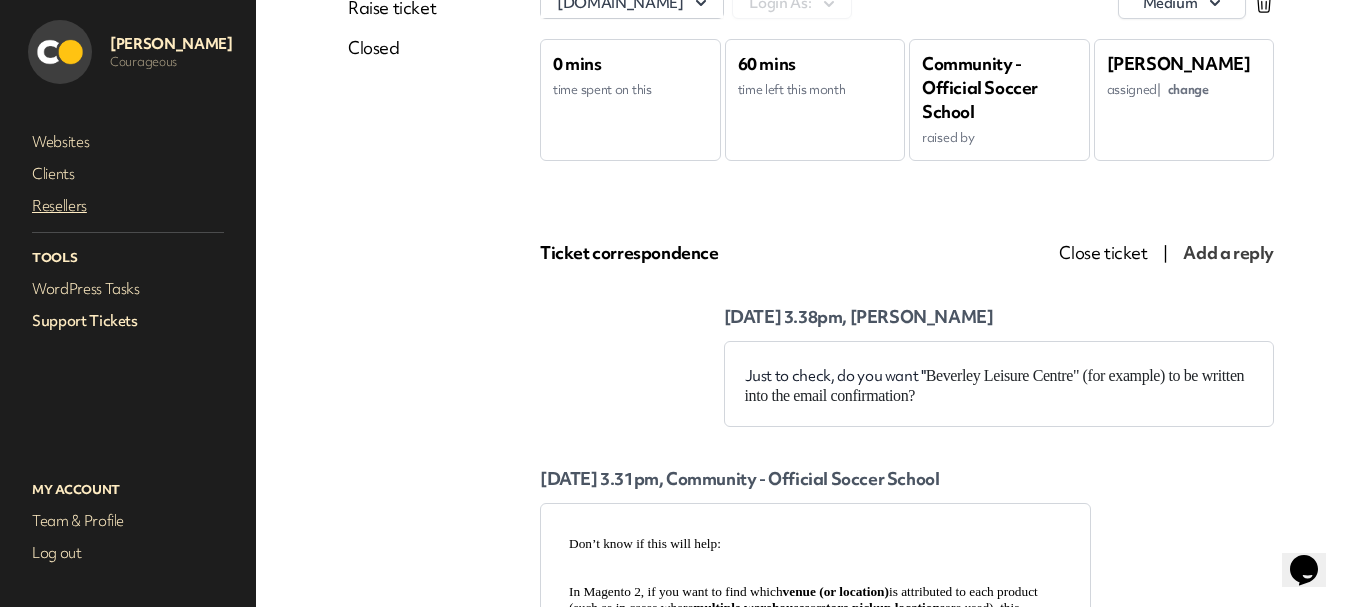 scroll, scrollTop: 0, scrollLeft: 0, axis: both 